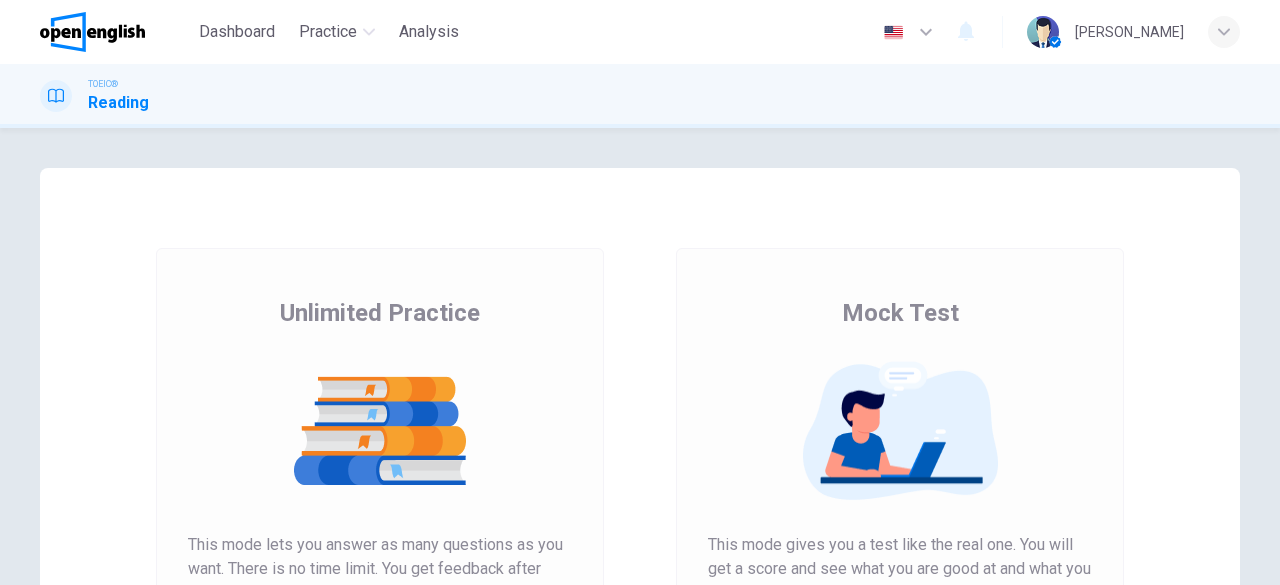scroll, scrollTop: 0, scrollLeft: 0, axis: both 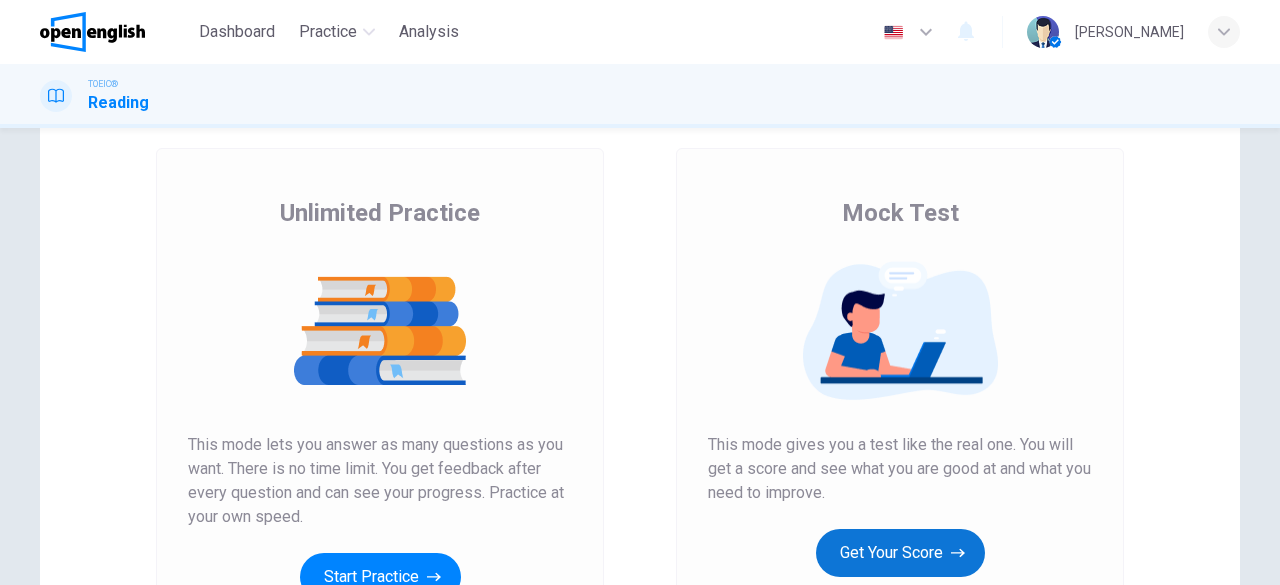 click on "Get Your Score" at bounding box center (900, 553) 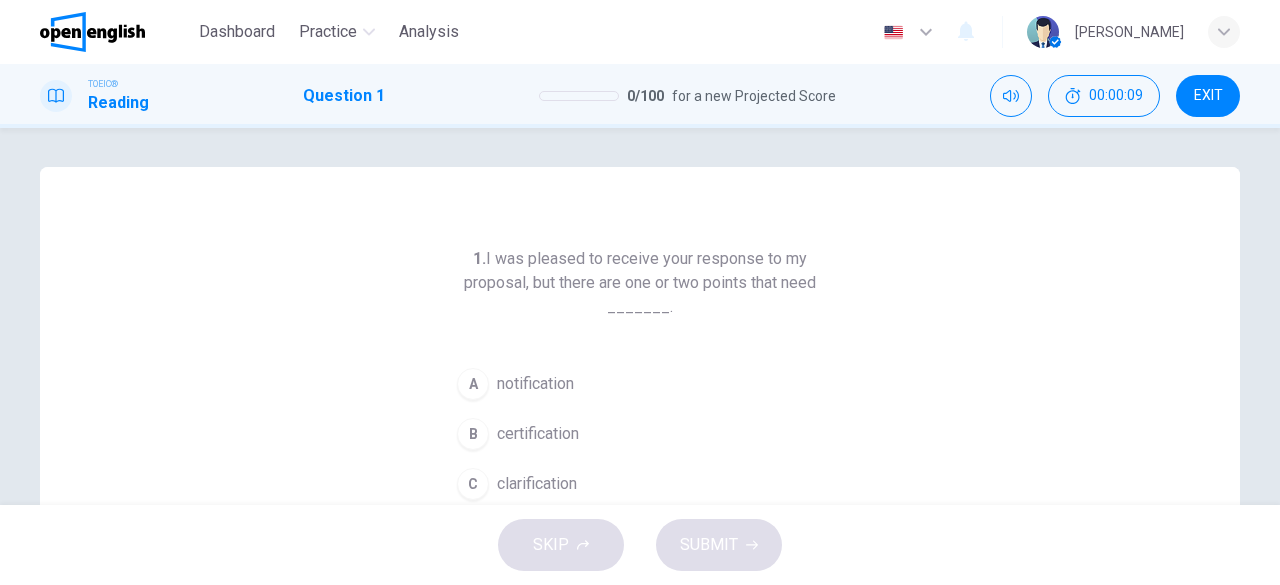 scroll, scrollTop: 0, scrollLeft: 0, axis: both 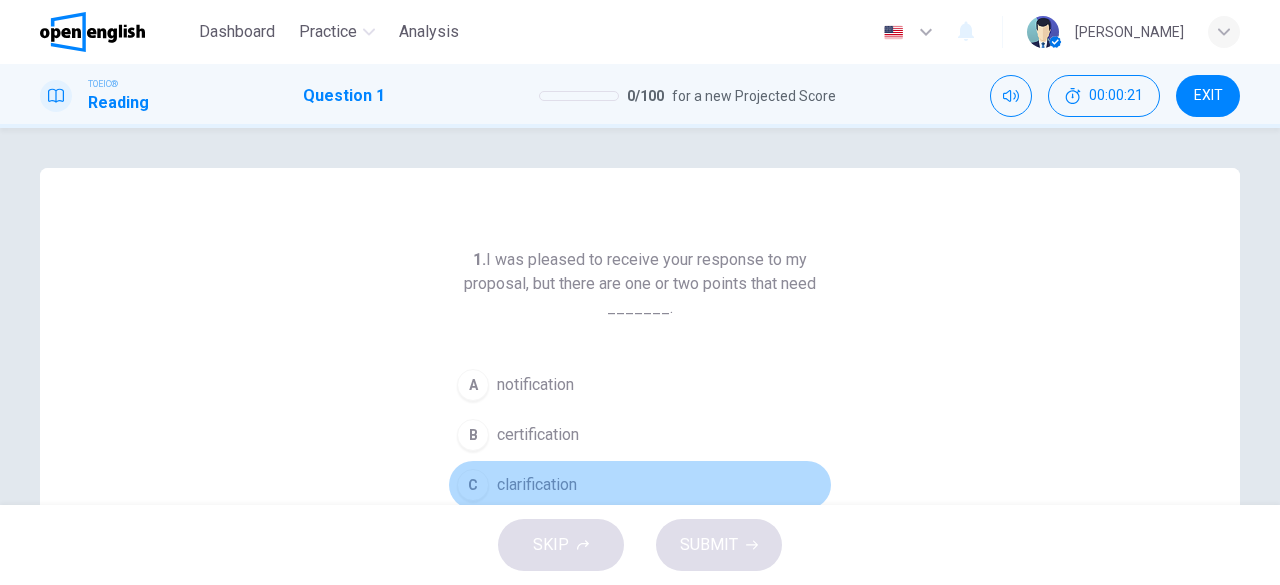 click on "clarification" at bounding box center [537, 485] 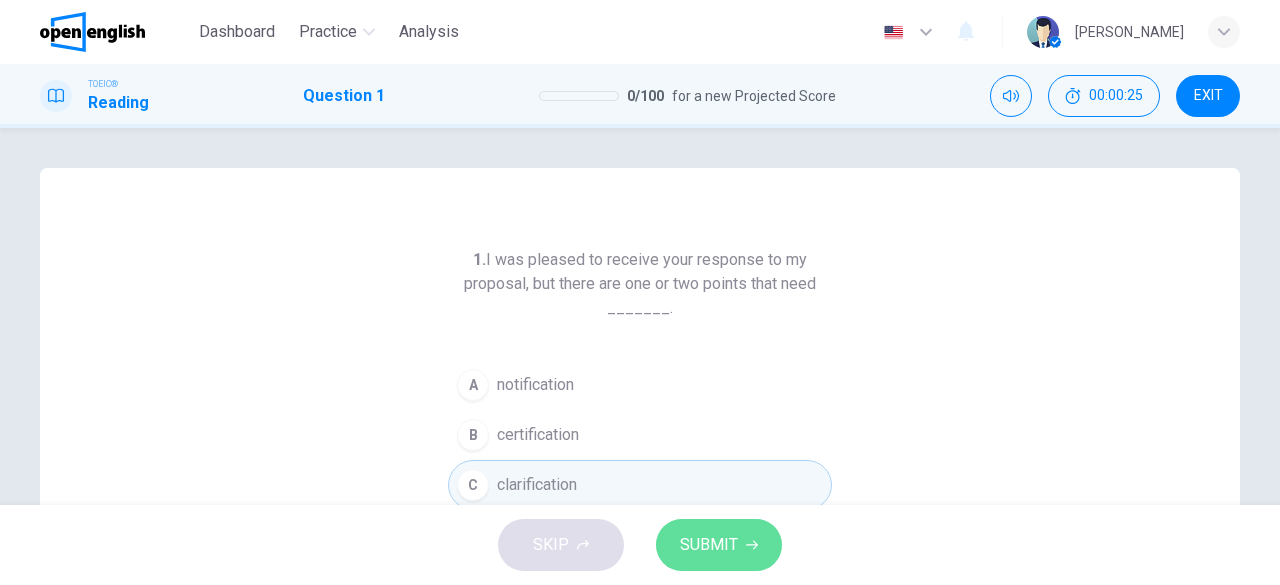 click on "SUBMIT" at bounding box center (709, 545) 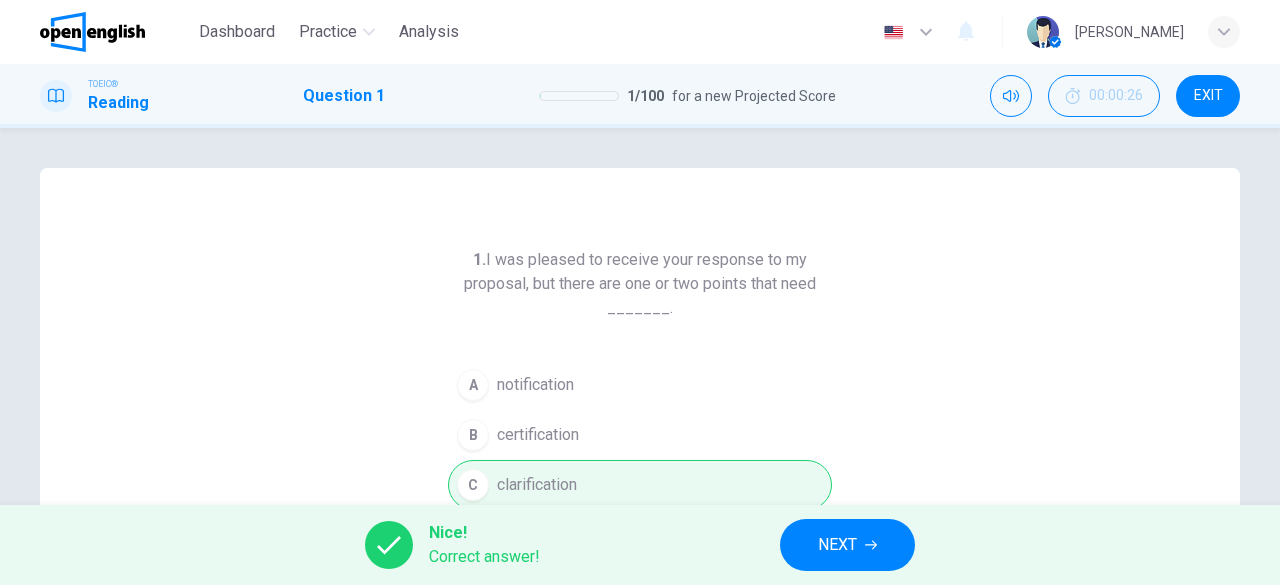 click on "NEXT" at bounding box center (837, 545) 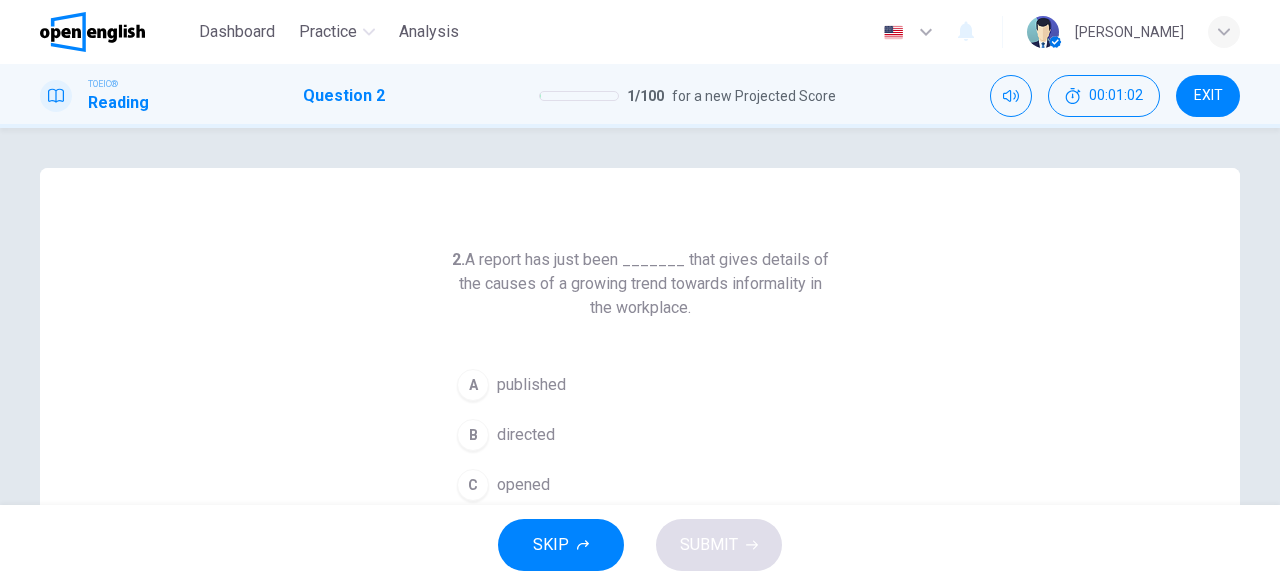 click on "published" at bounding box center [531, 385] 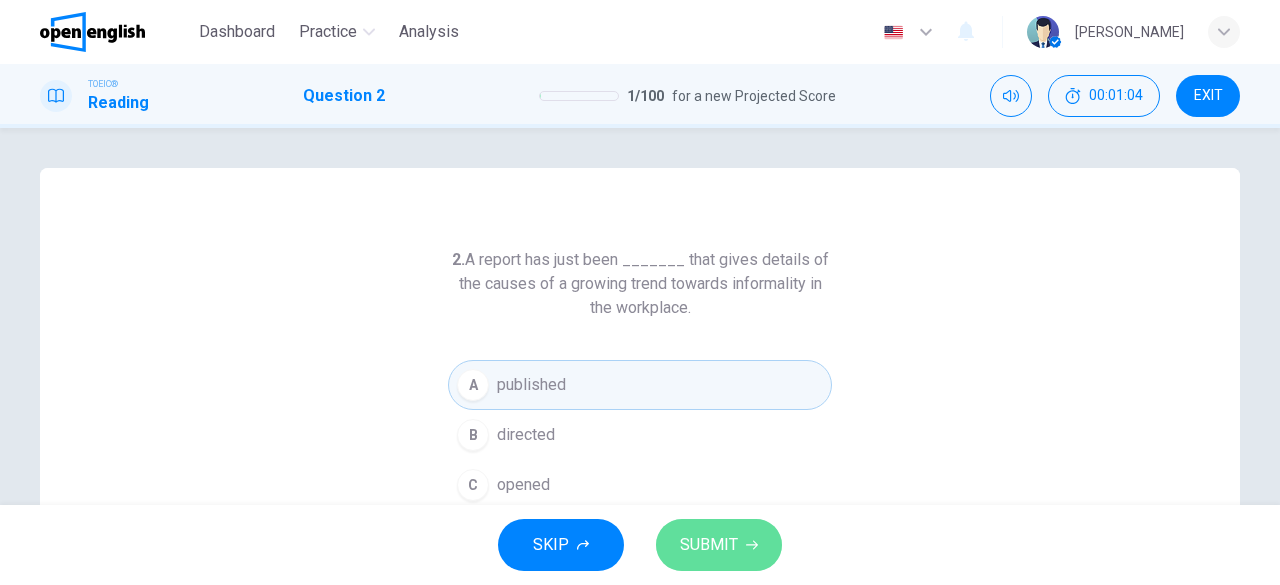 click on "SUBMIT" at bounding box center [709, 545] 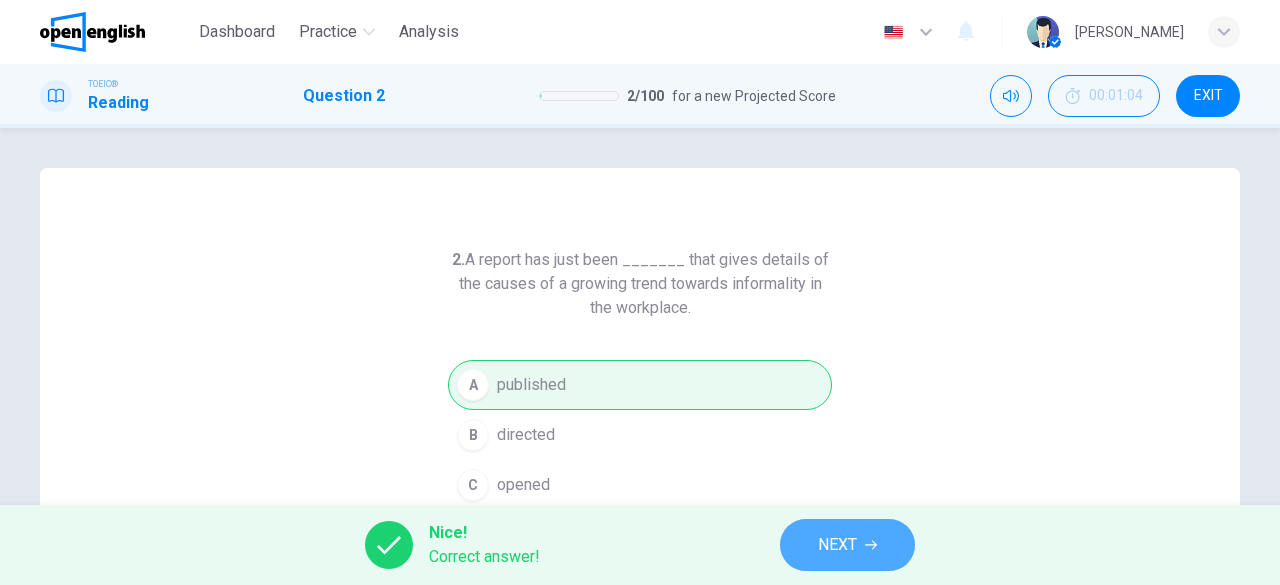click on "NEXT" at bounding box center (837, 545) 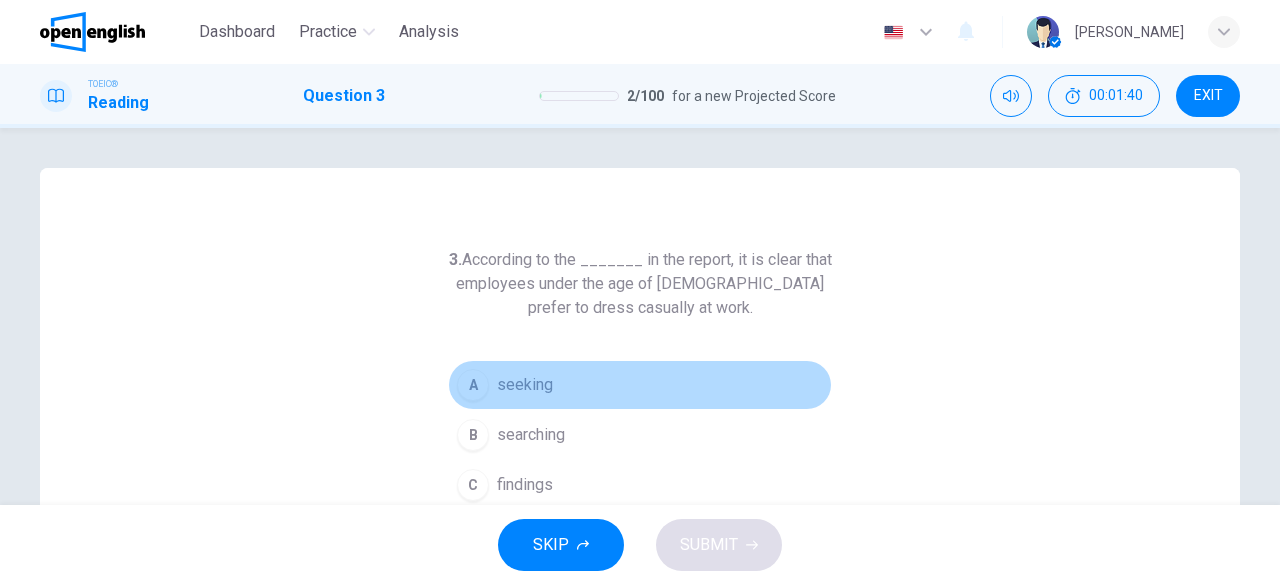click on "seeking" at bounding box center (525, 385) 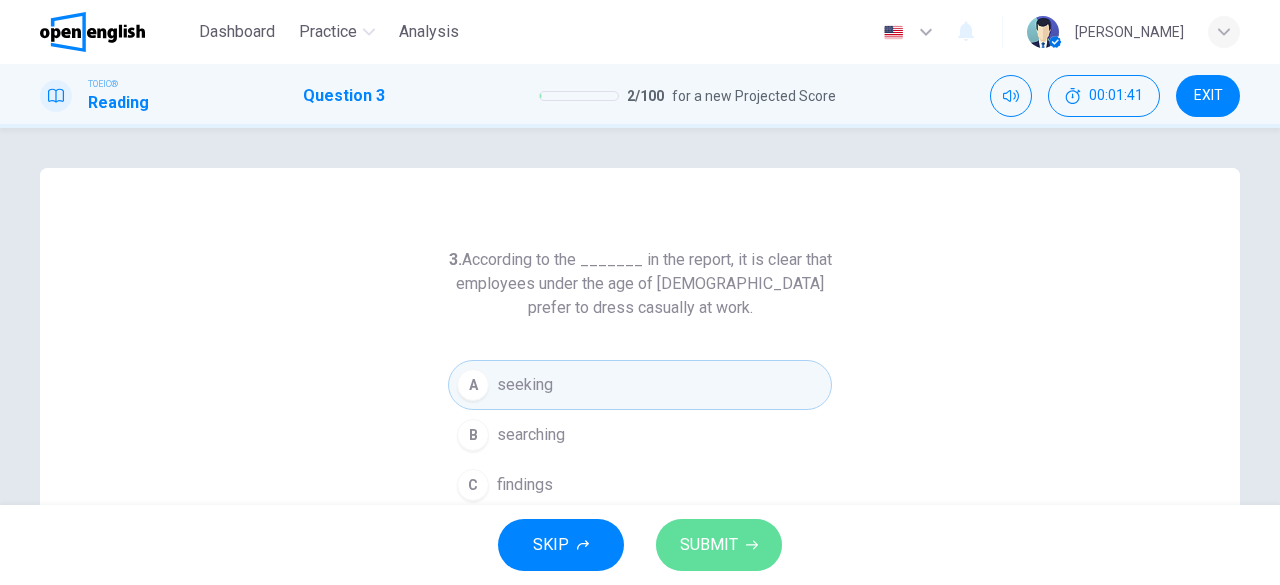 click on "SUBMIT" at bounding box center (709, 545) 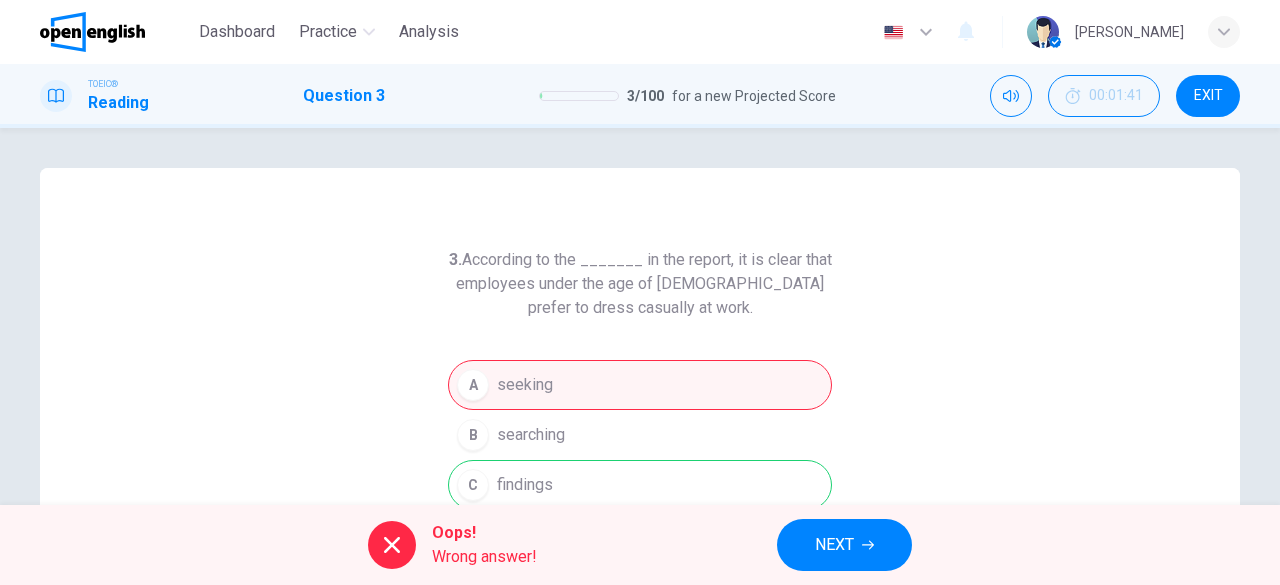 click on "NEXT" at bounding box center [834, 545] 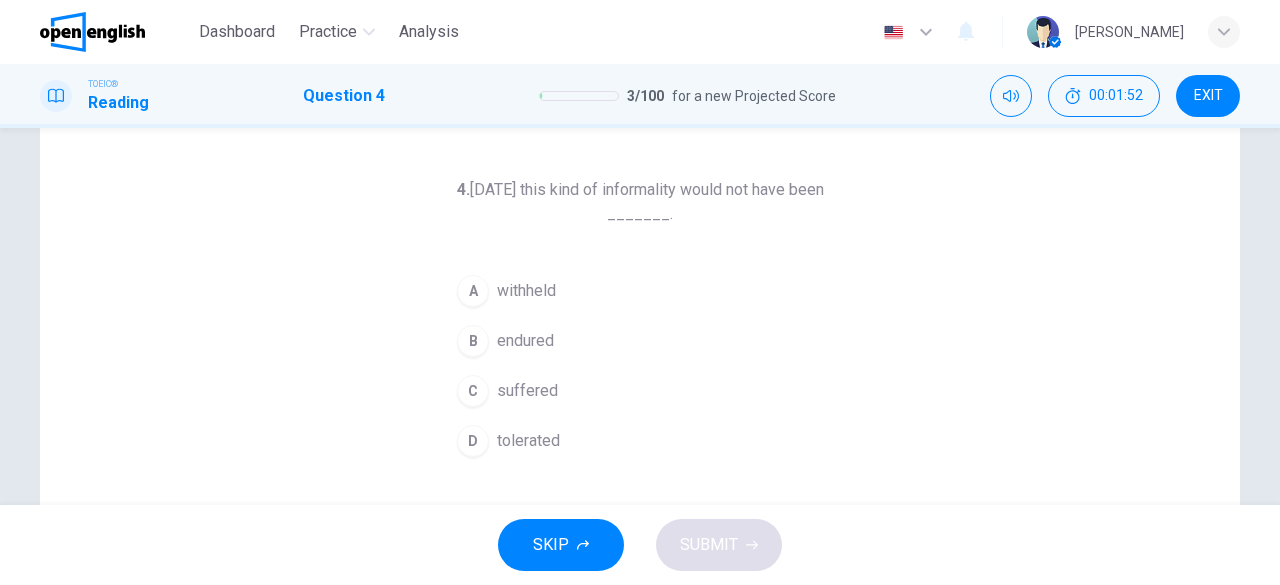 scroll, scrollTop: 100, scrollLeft: 0, axis: vertical 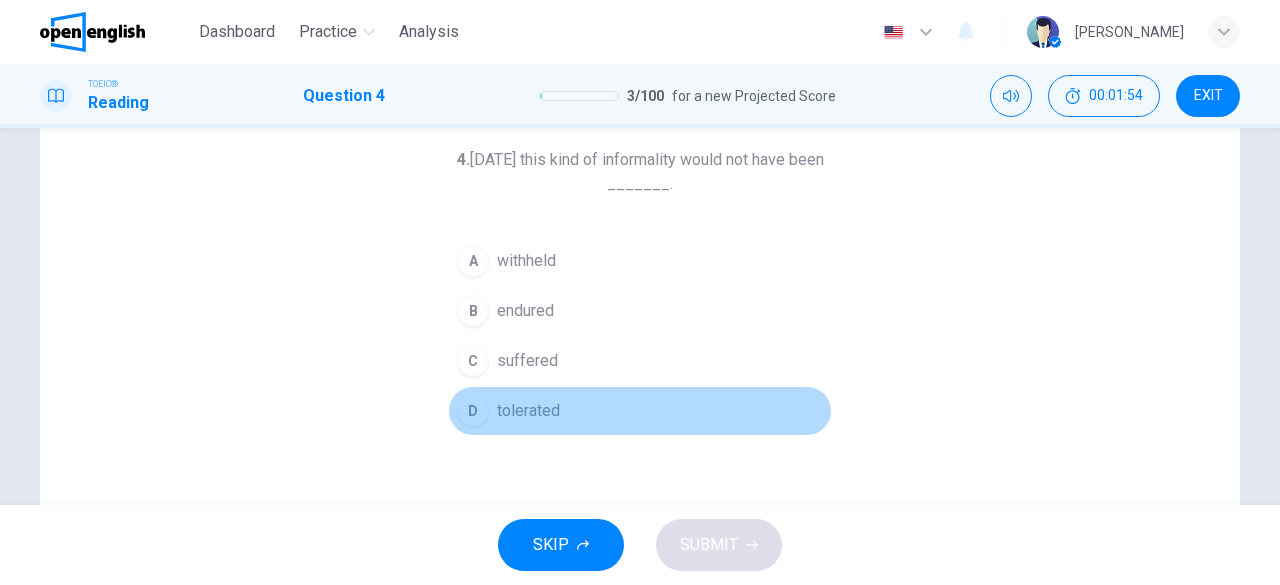 click on "tolerated" at bounding box center [528, 411] 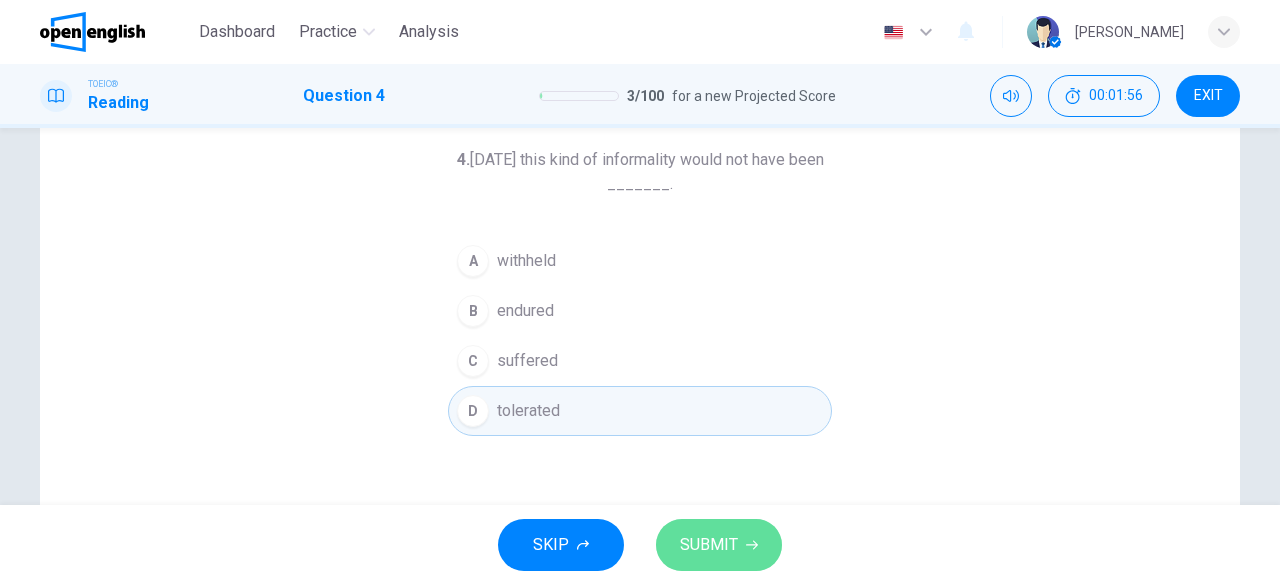 click on "SUBMIT" at bounding box center [709, 545] 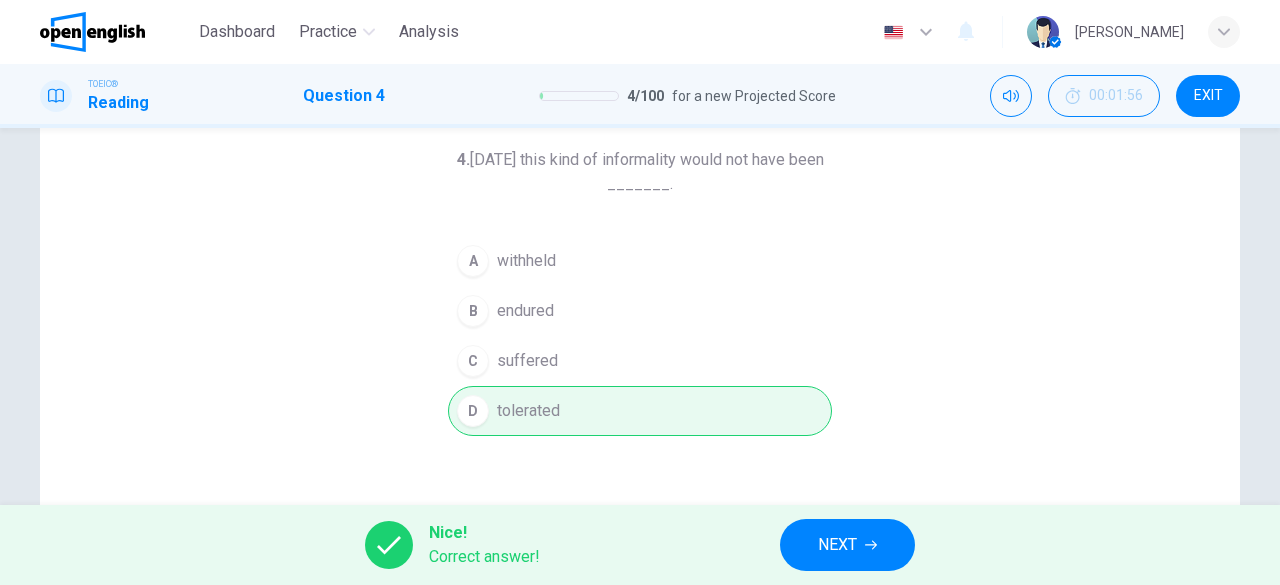 click on "NEXT" at bounding box center (847, 545) 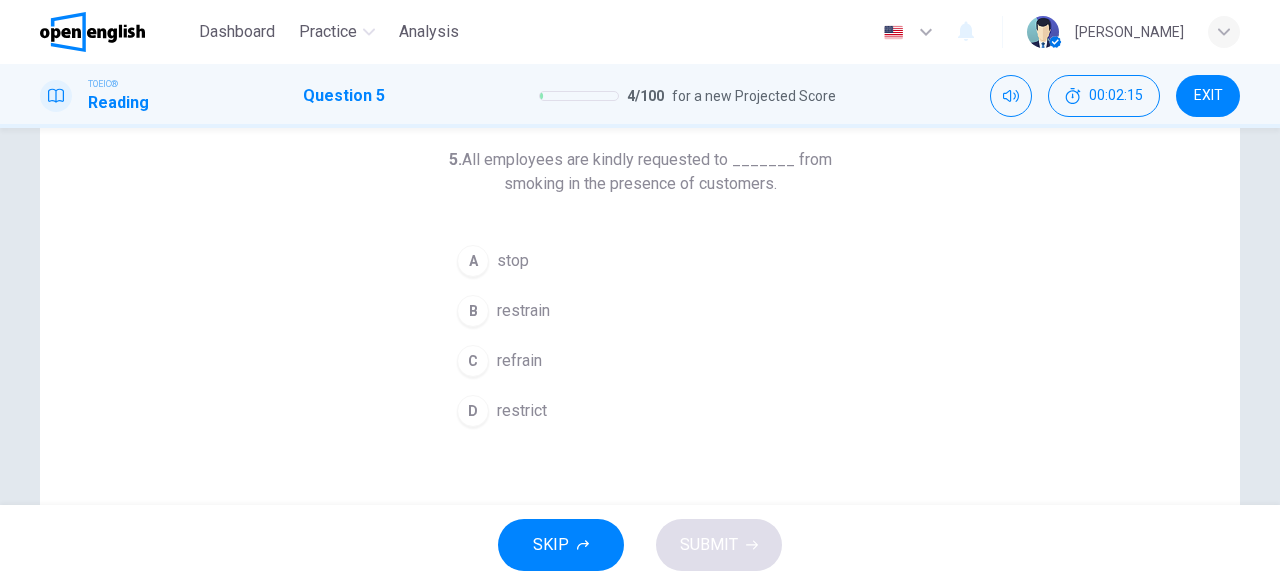 click on "restrict" at bounding box center [522, 411] 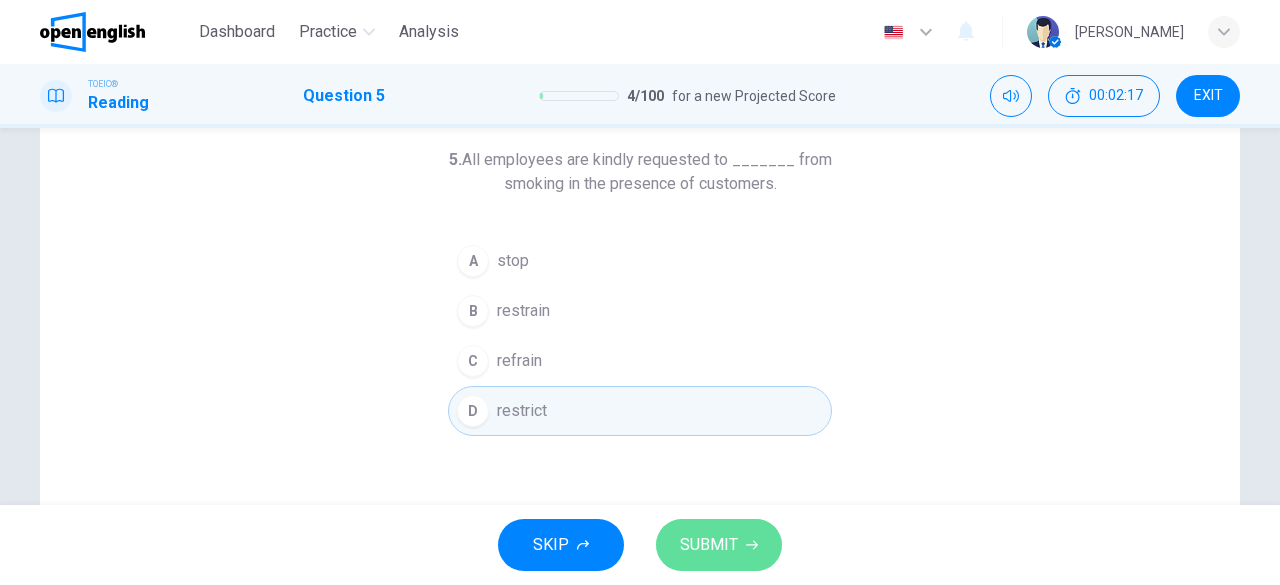 click on "SUBMIT" at bounding box center [709, 545] 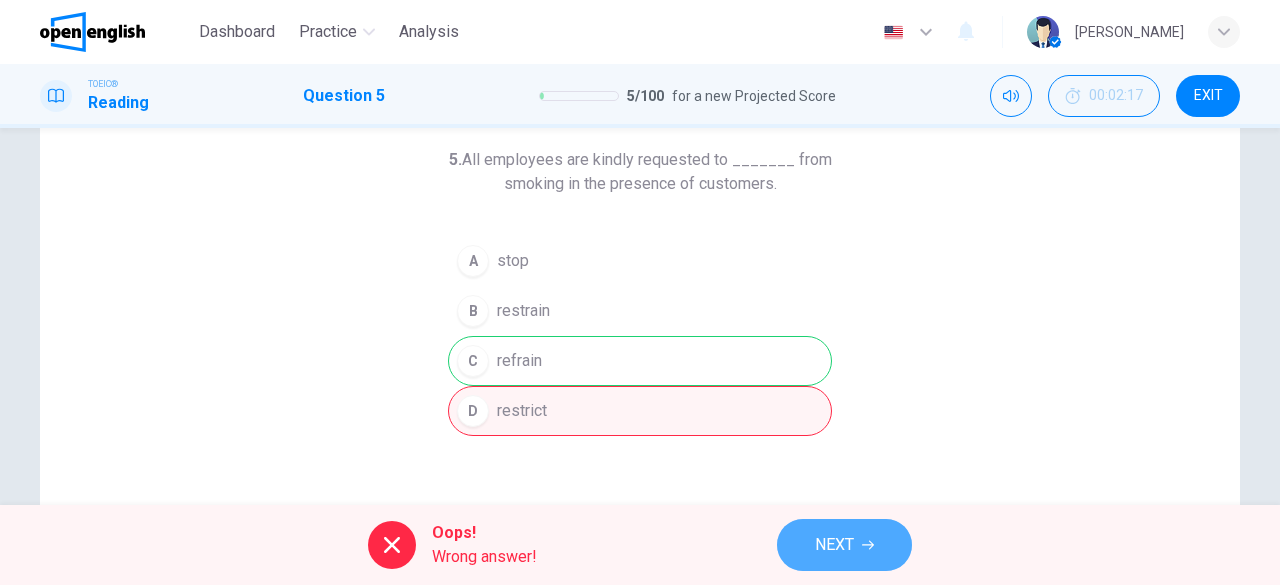 click on "NEXT" at bounding box center (834, 545) 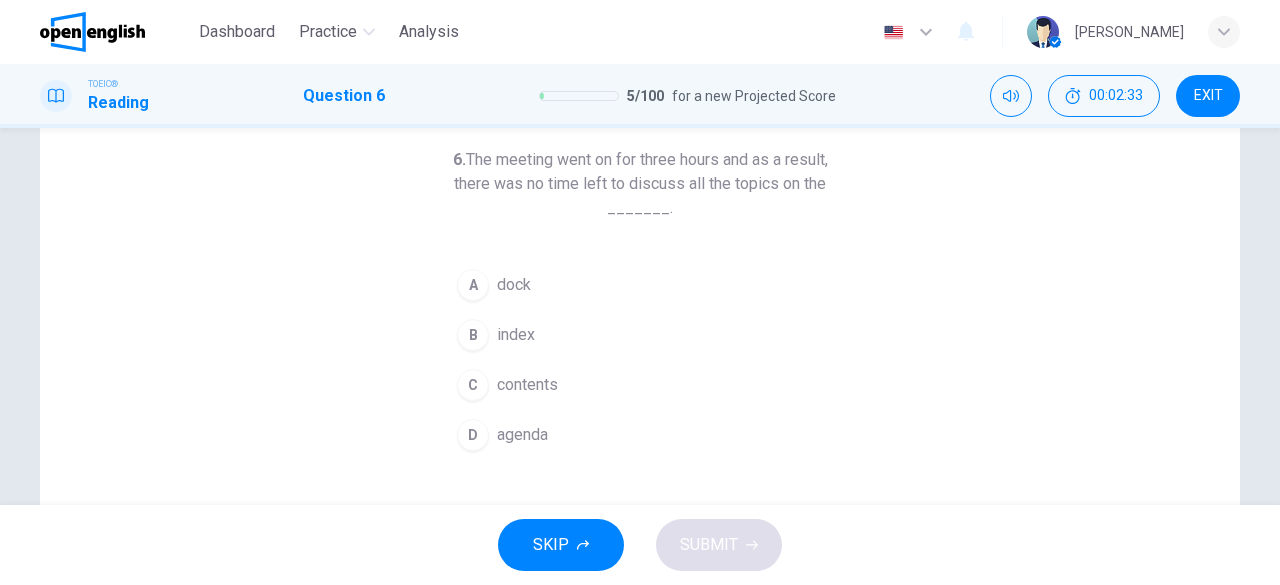 click on "agenda" at bounding box center (522, 435) 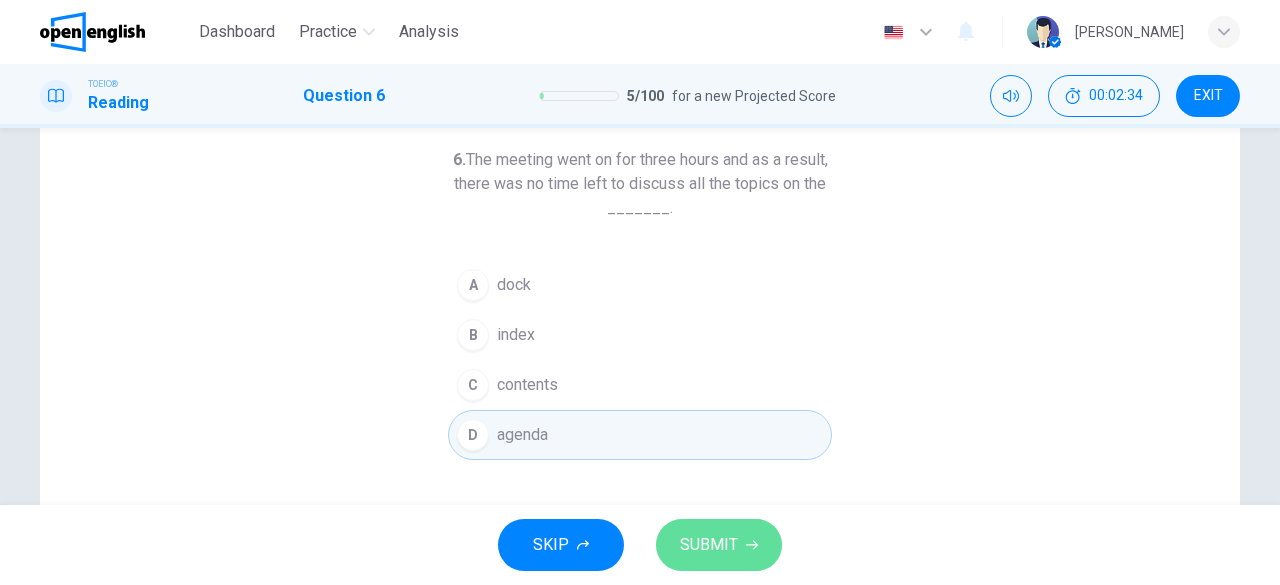 click on "SUBMIT" at bounding box center [709, 545] 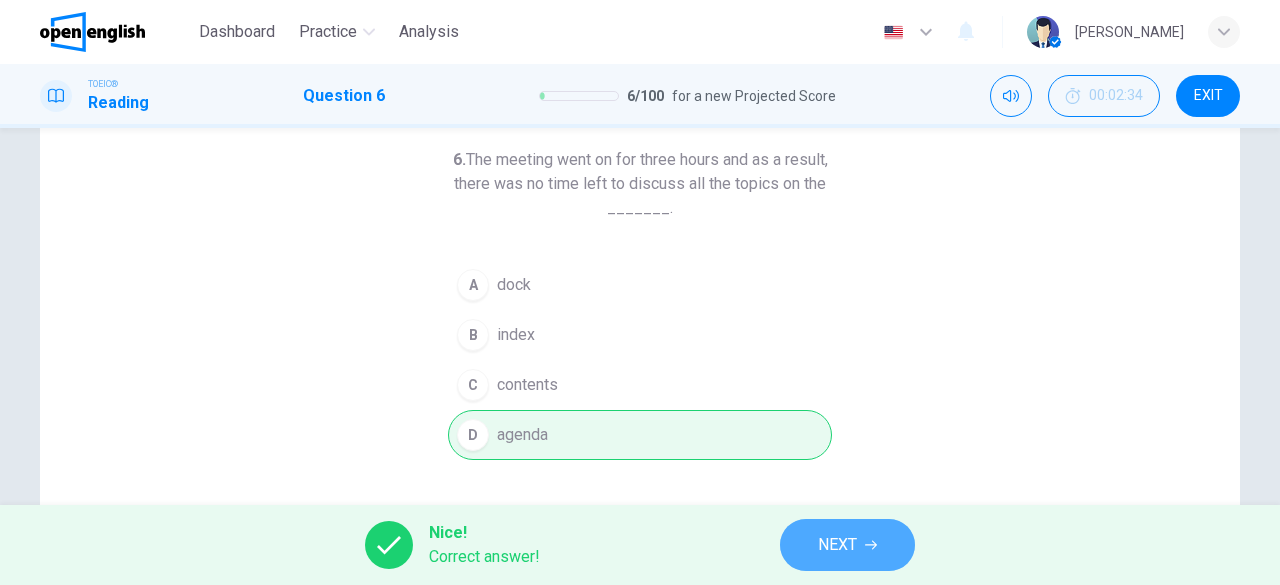 click on "NEXT" at bounding box center [837, 545] 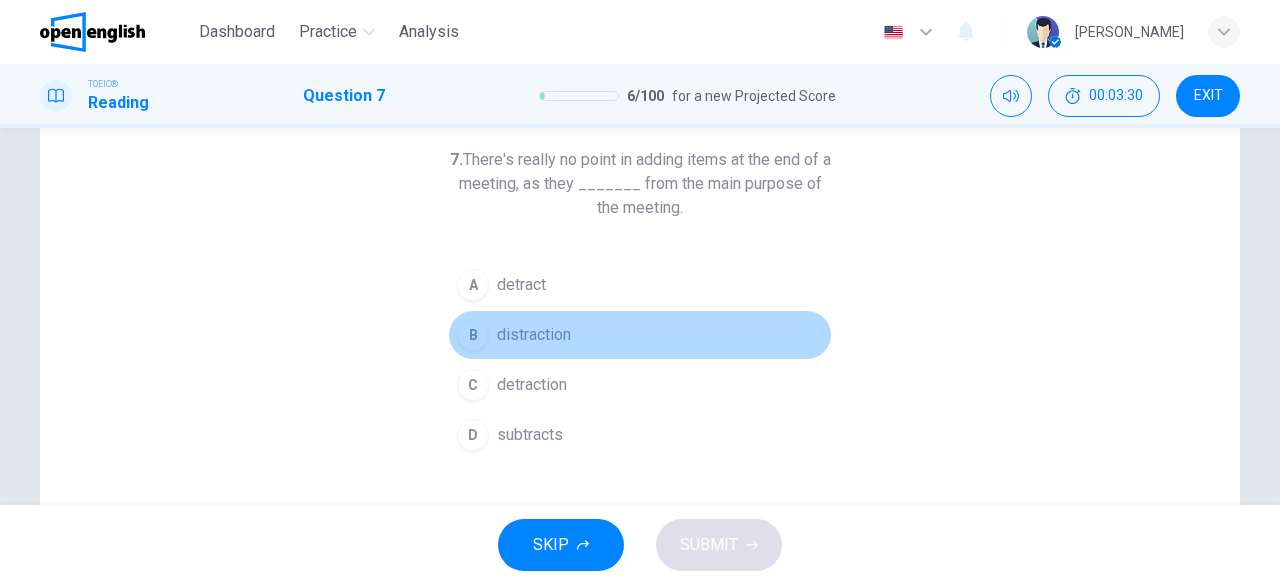 click on "distraction" at bounding box center [534, 335] 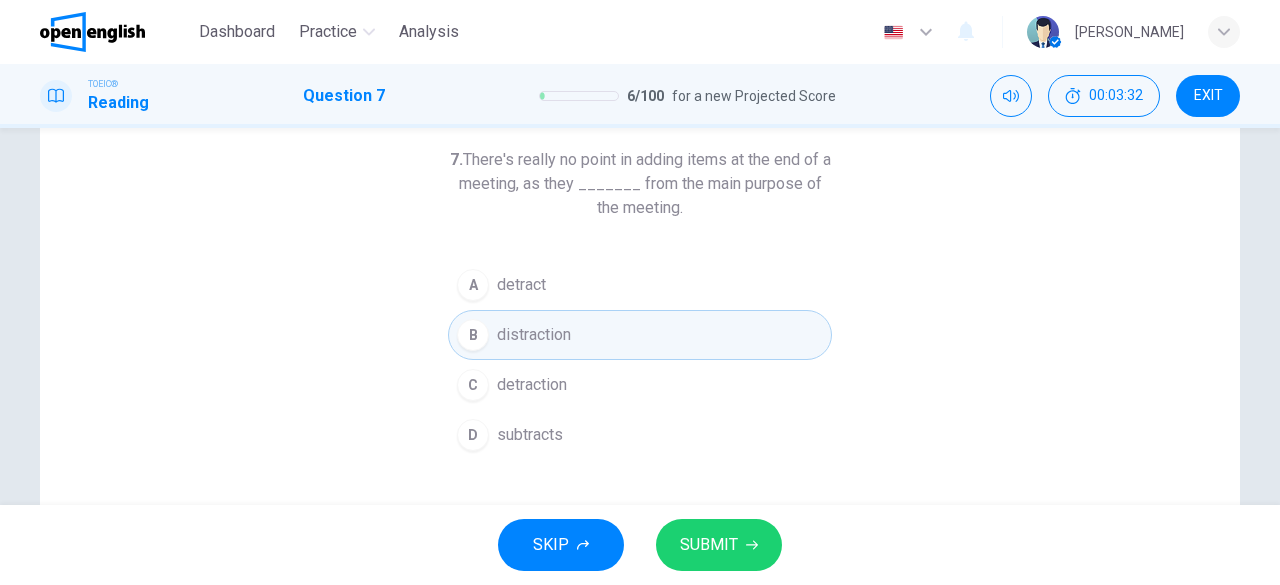 click 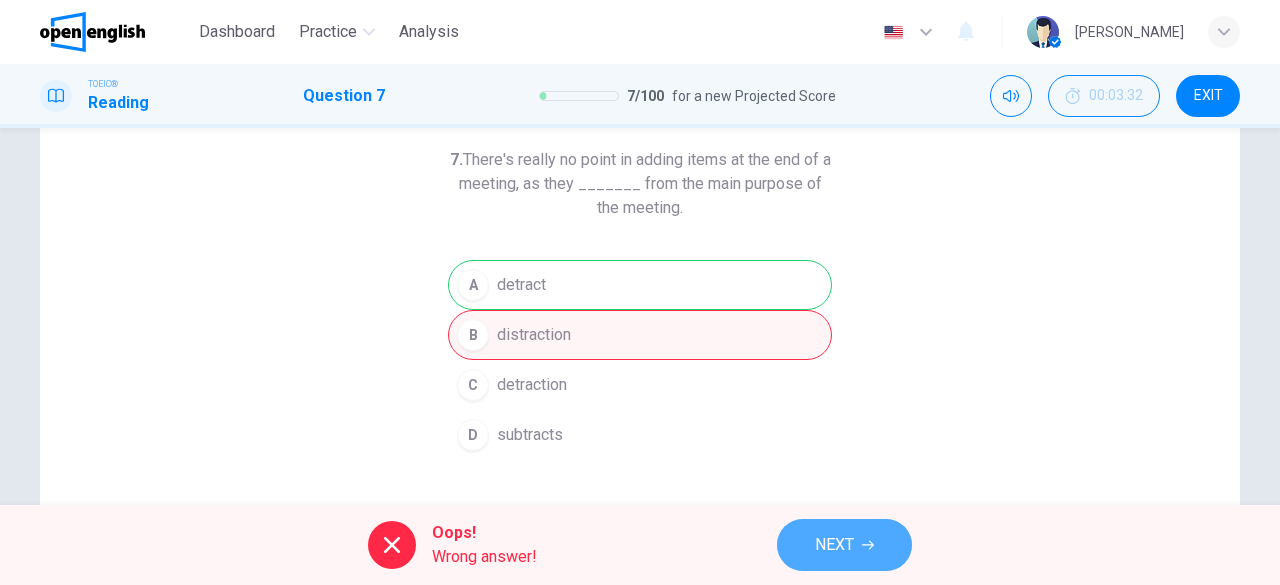 click on "NEXT" at bounding box center [834, 545] 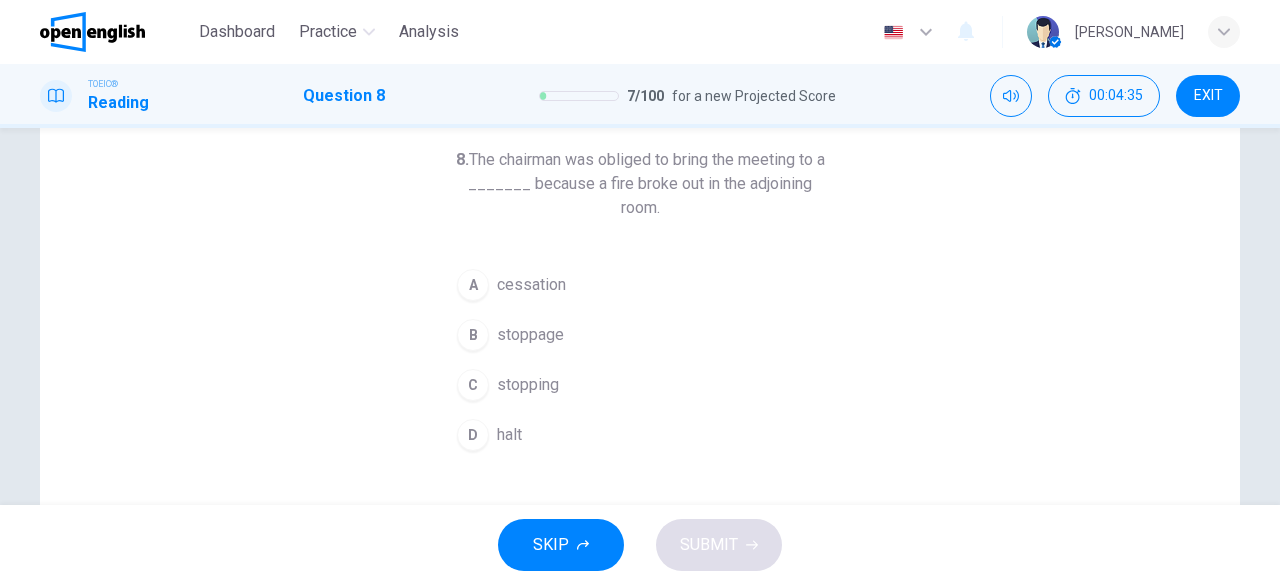 click on "stoppage" at bounding box center [530, 335] 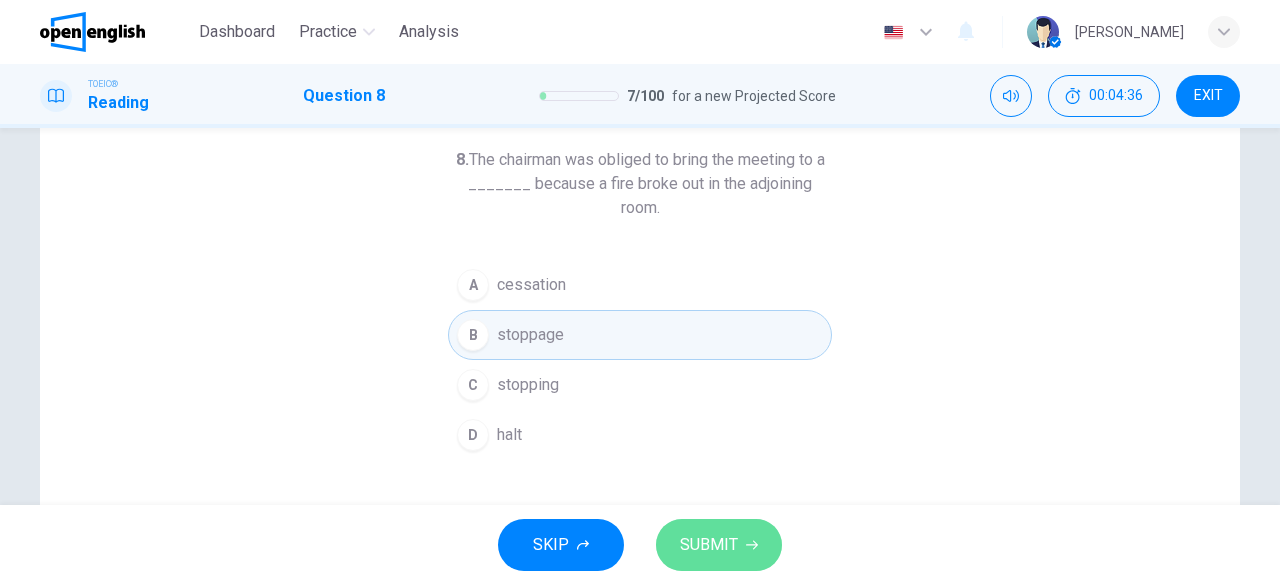 click on "SUBMIT" at bounding box center (709, 545) 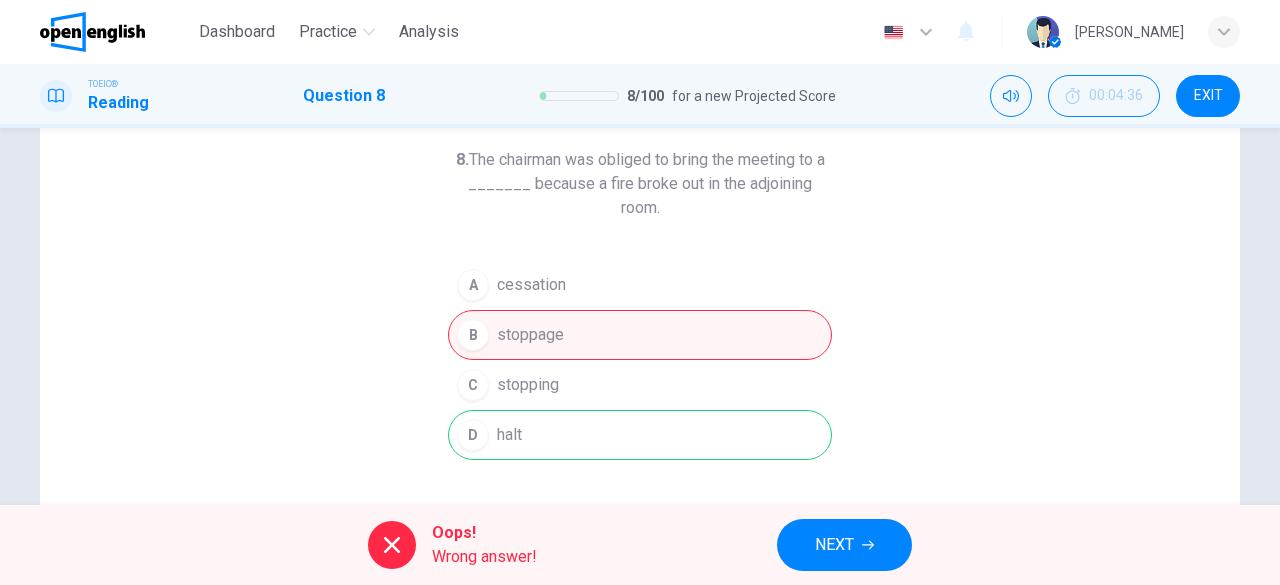 click on "NEXT" at bounding box center (834, 545) 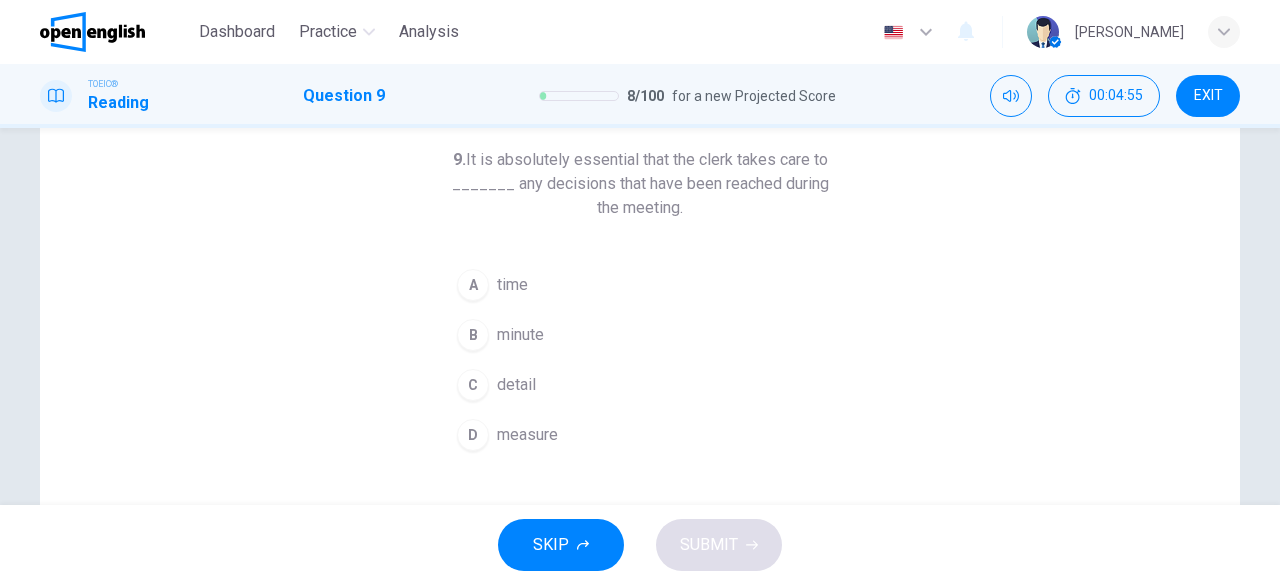 click on "measure" at bounding box center [527, 435] 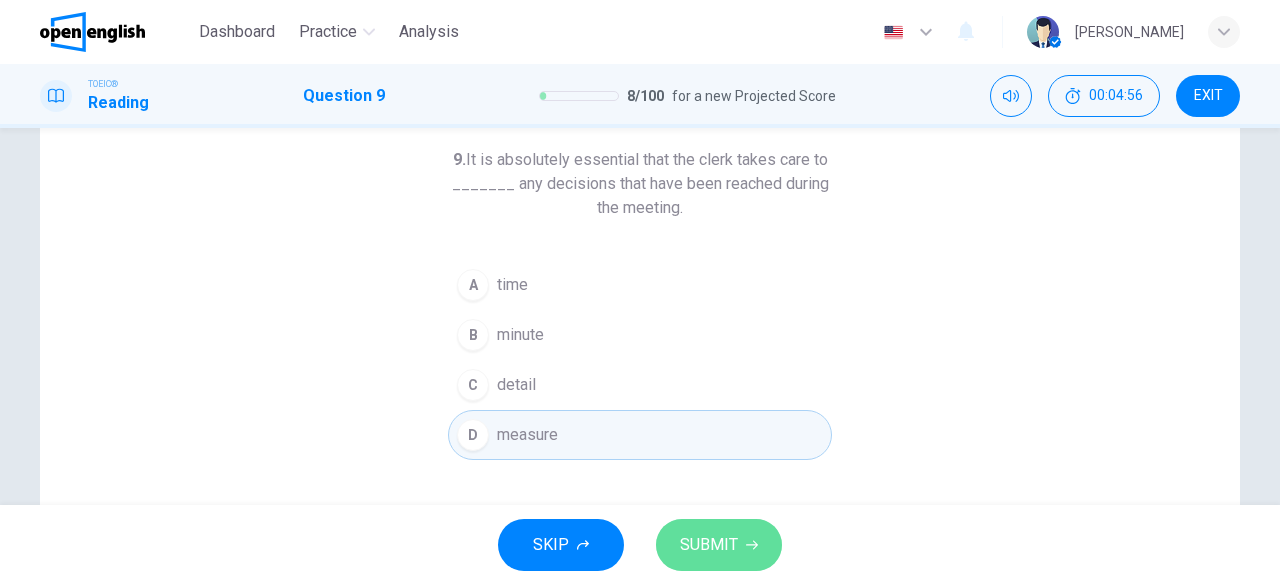 click on "SUBMIT" at bounding box center (709, 545) 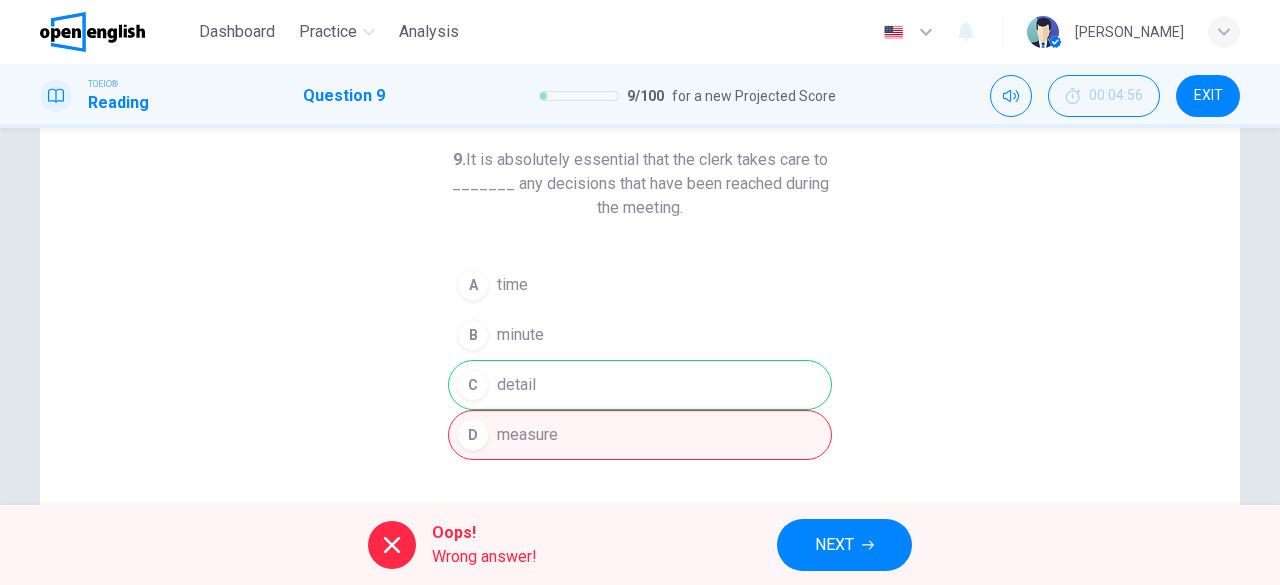 click on "NEXT" at bounding box center (844, 545) 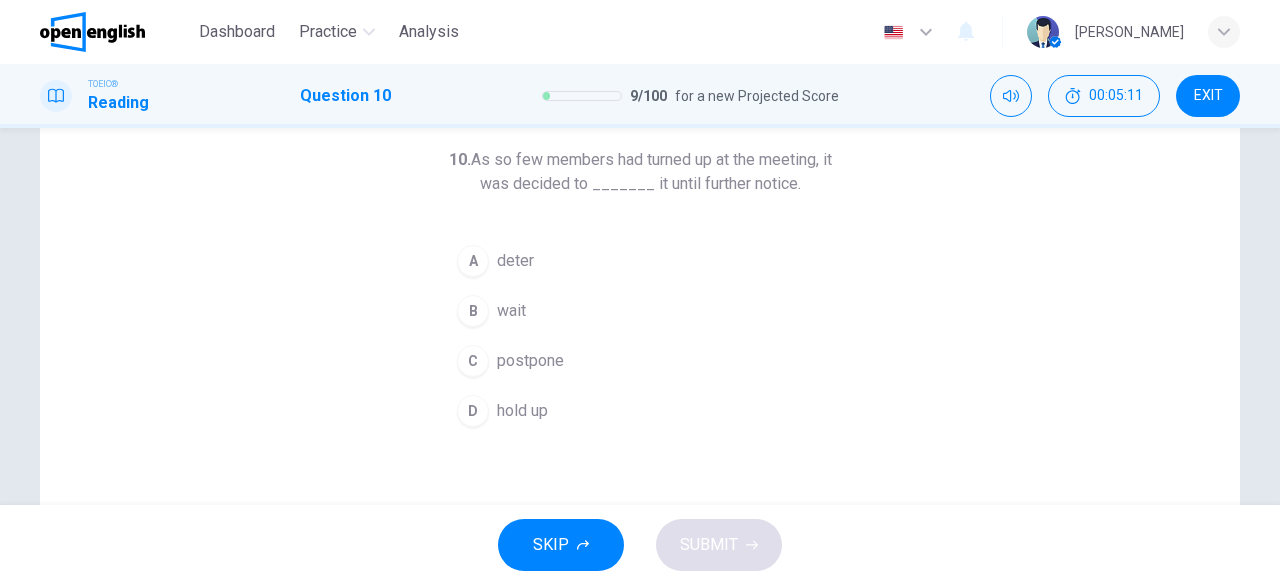 click on "postpone" at bounding box center (530, 361) 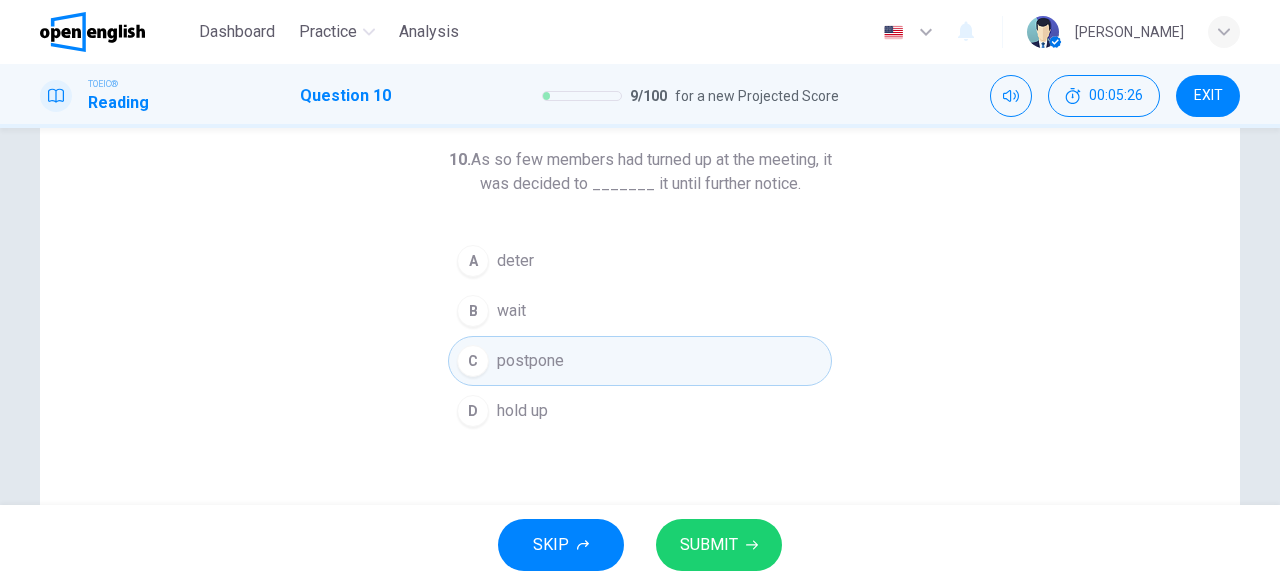 click on "SUBMIT" at bounding box center (709, 545) 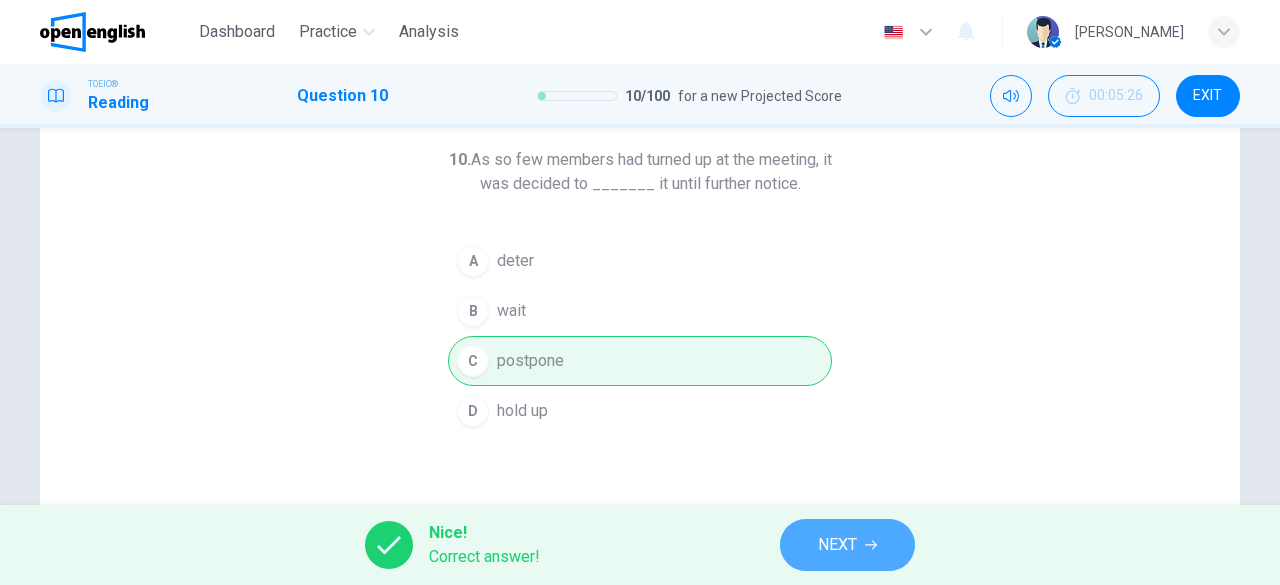 click on "NEXT" at bounding box center (837, 545) 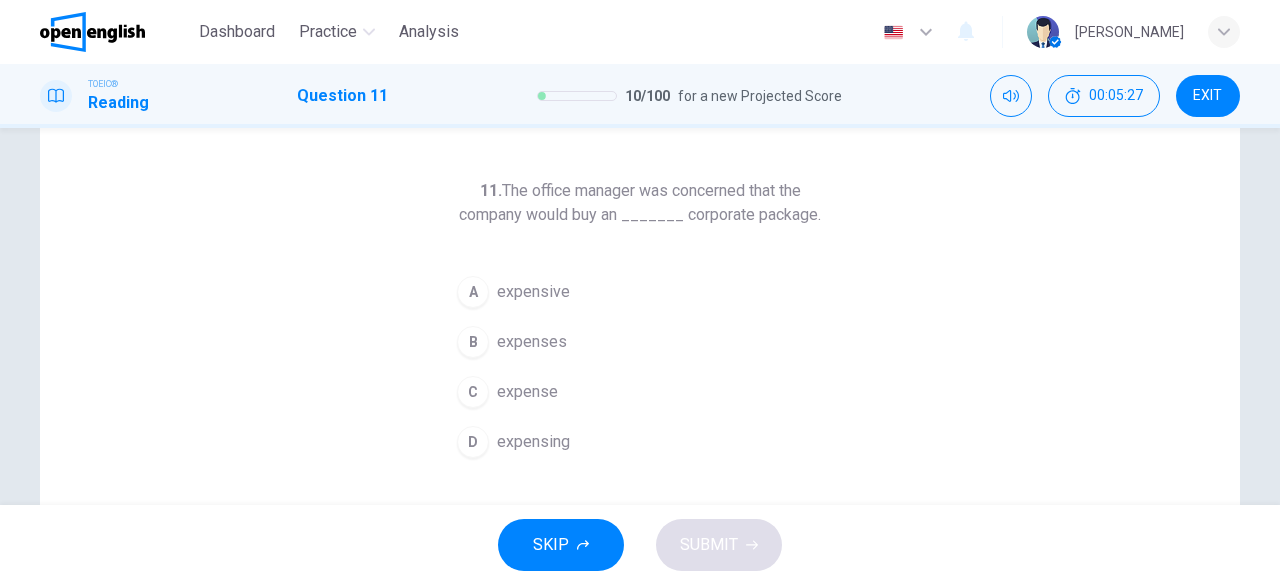 scroll, scrollTop: 100, scrollLeft: 0, axis: vertical 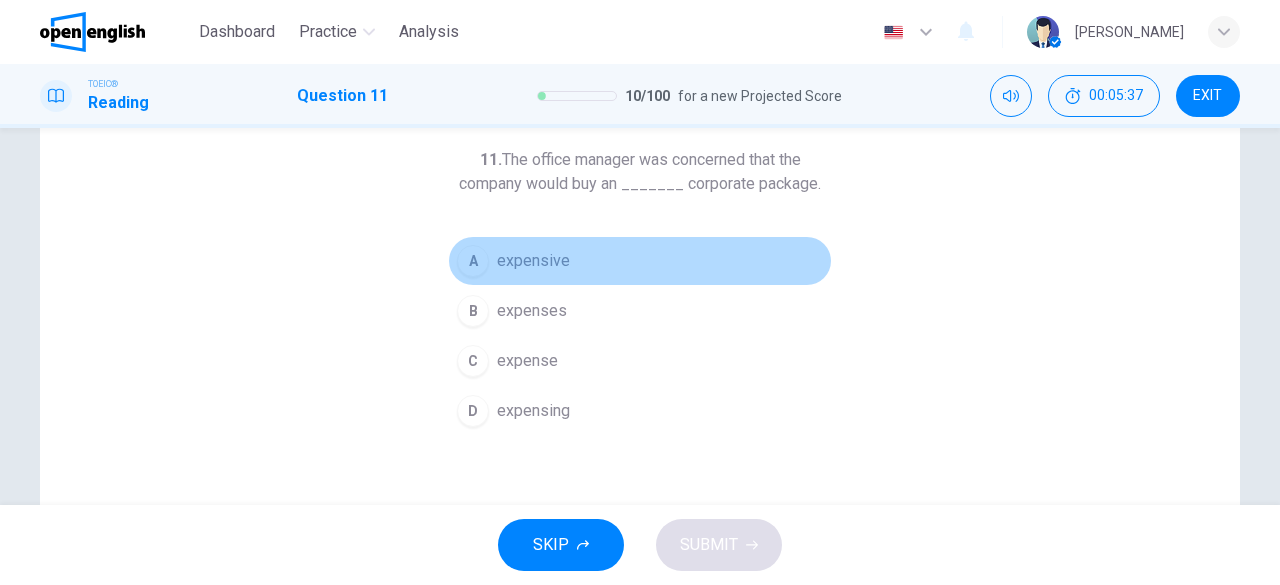 click on "expensive" at bounding box center (533, 261) 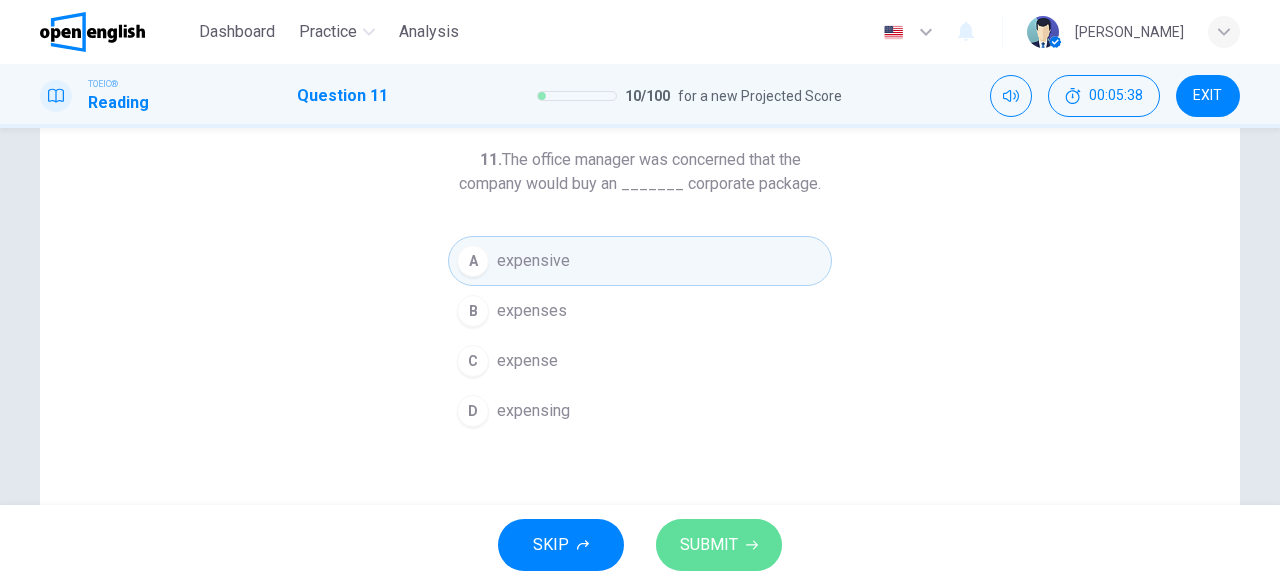 click on "SUBMIT" at bounding box center (709, 545) 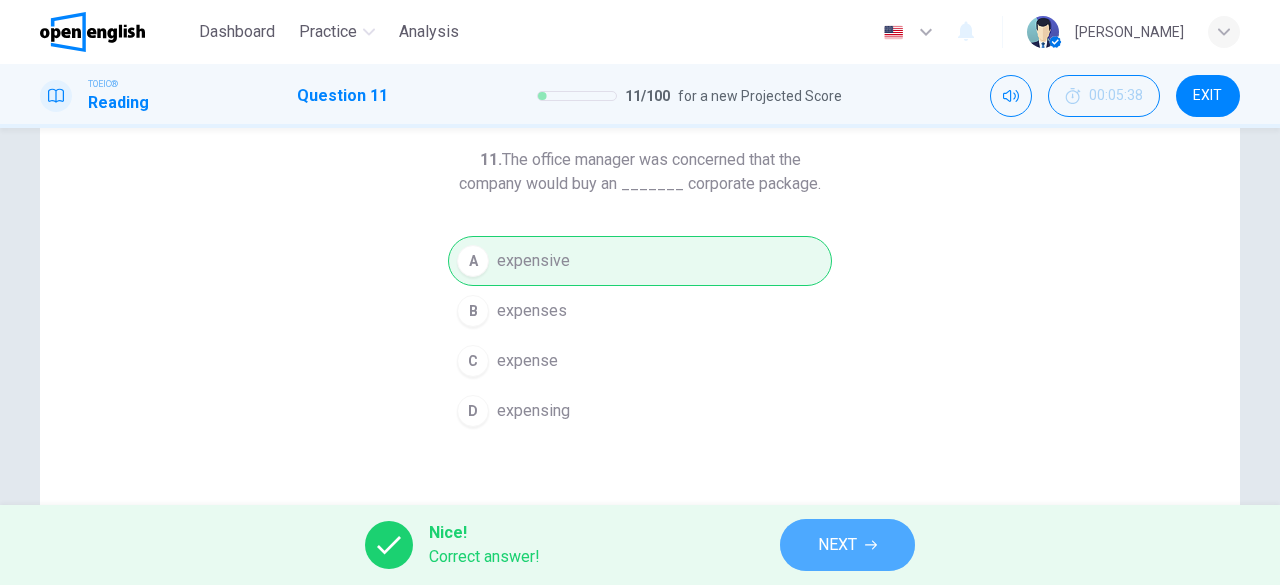 click on "NEXT" at bounding box center (847, 545) 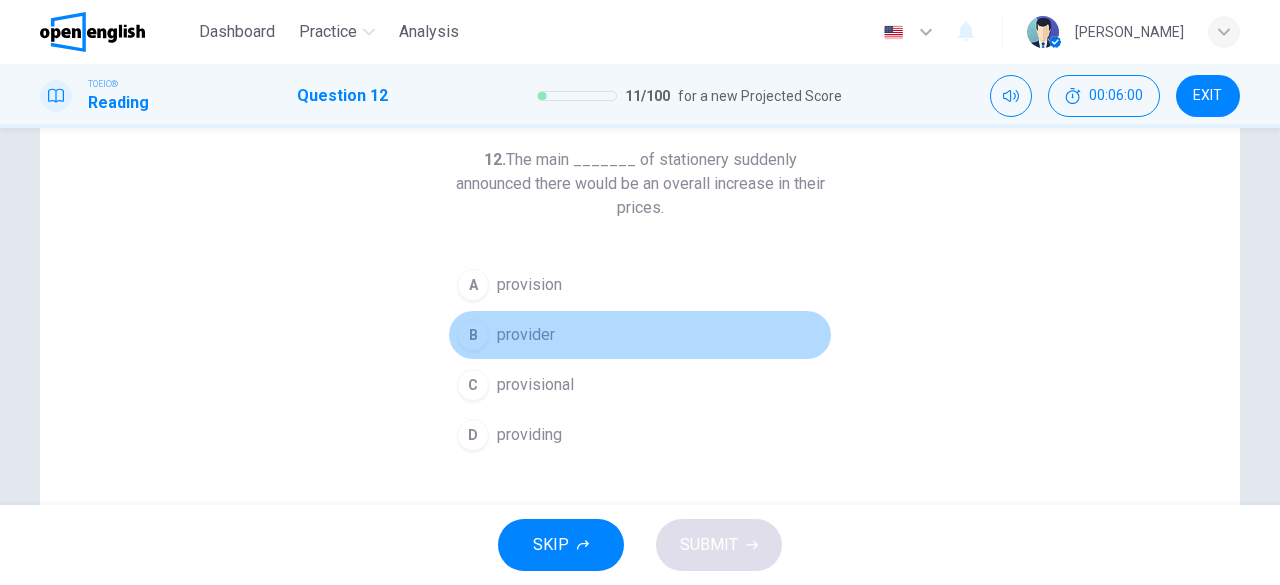 click on "provider" at bounding box center (526, 335) 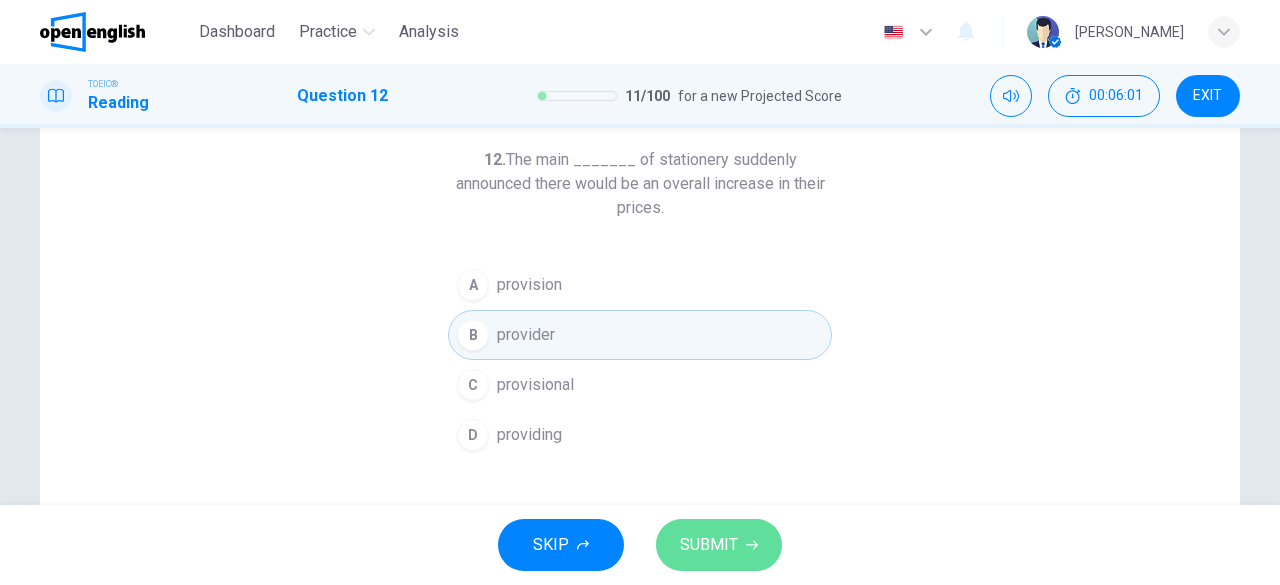 click on "SUBMIT" at bounding box center (709, 545) 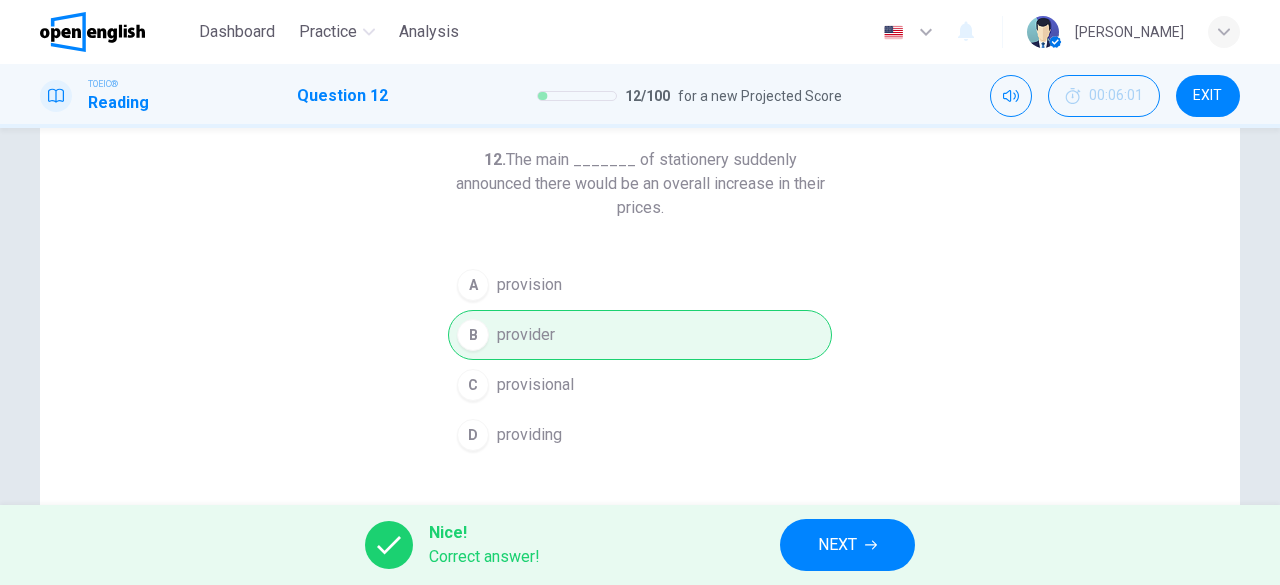 click on "NEXT" at bounding box center (837, 545) 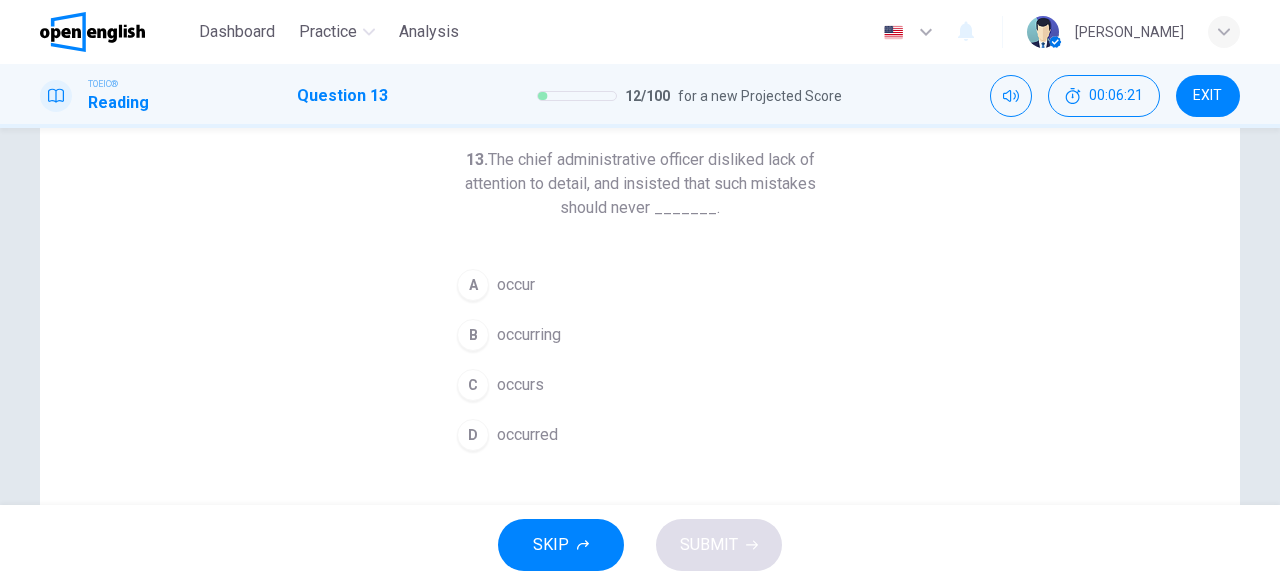 click on "occur" at bounding box center [516, 285] 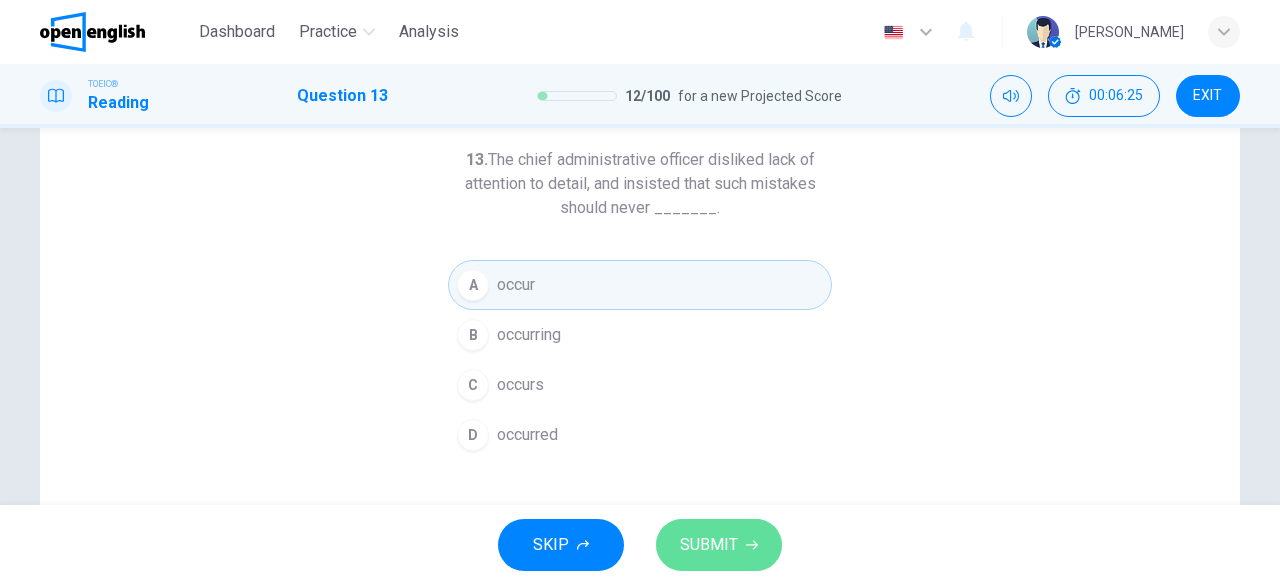 click on "SUBMIT" at bounding box center [709, 545] 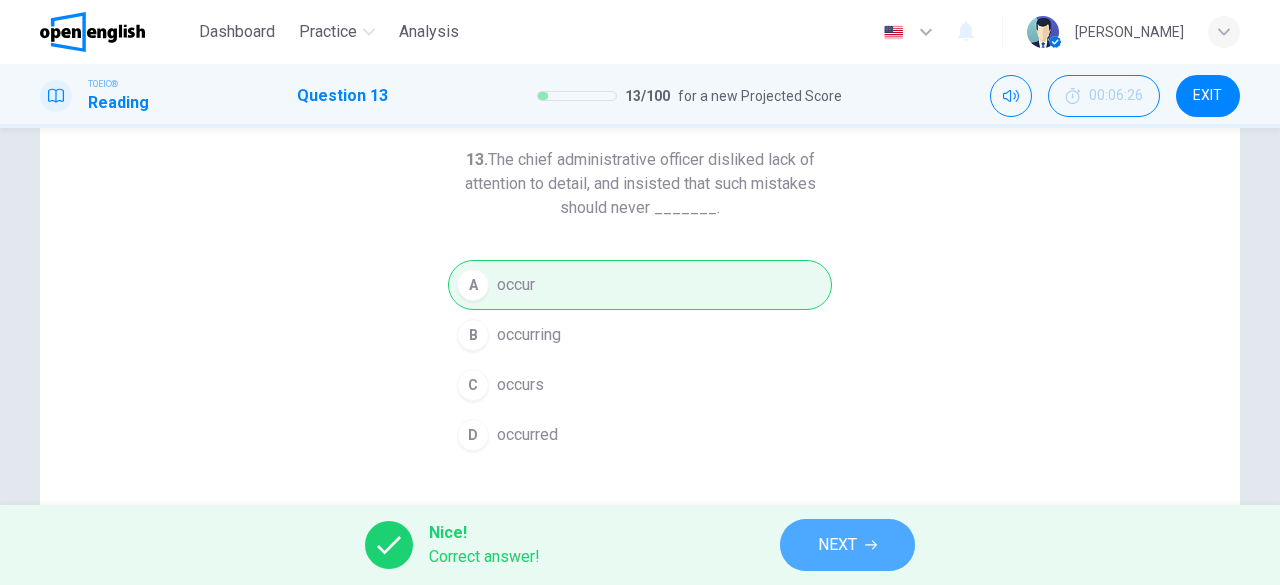 click on "NEXT" at bounding box center (837, 545) 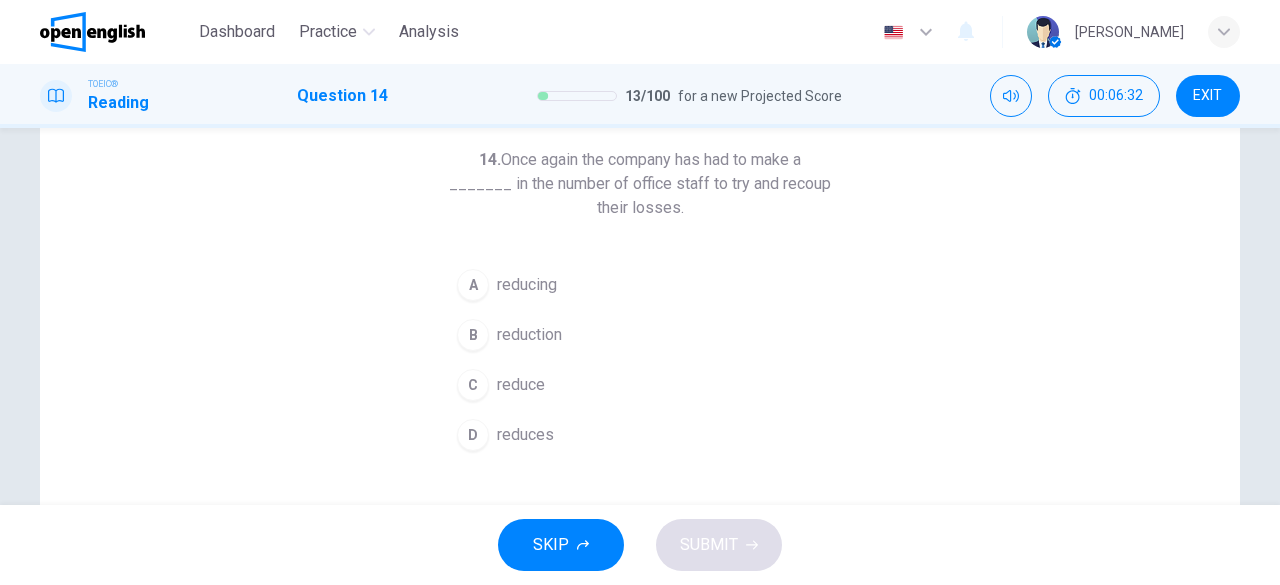 click on "reduction" at bounding box center (529, 335) 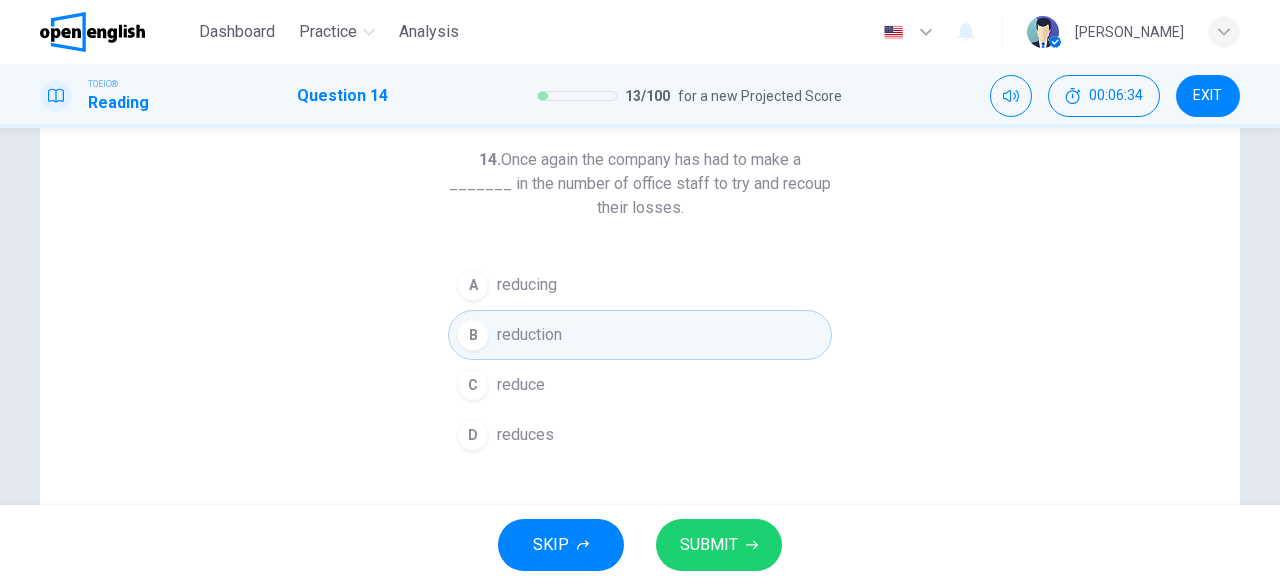 click on "SUBMIT" at bounding box center (709, 545) 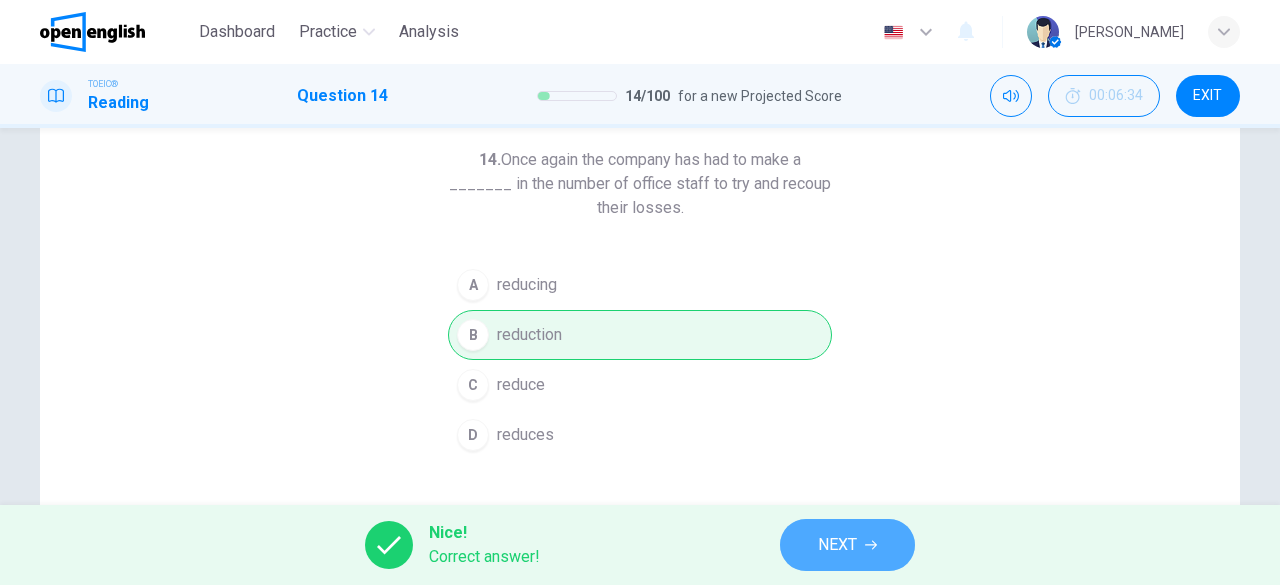 click on "NEXT" at bounding box center [837, 545] 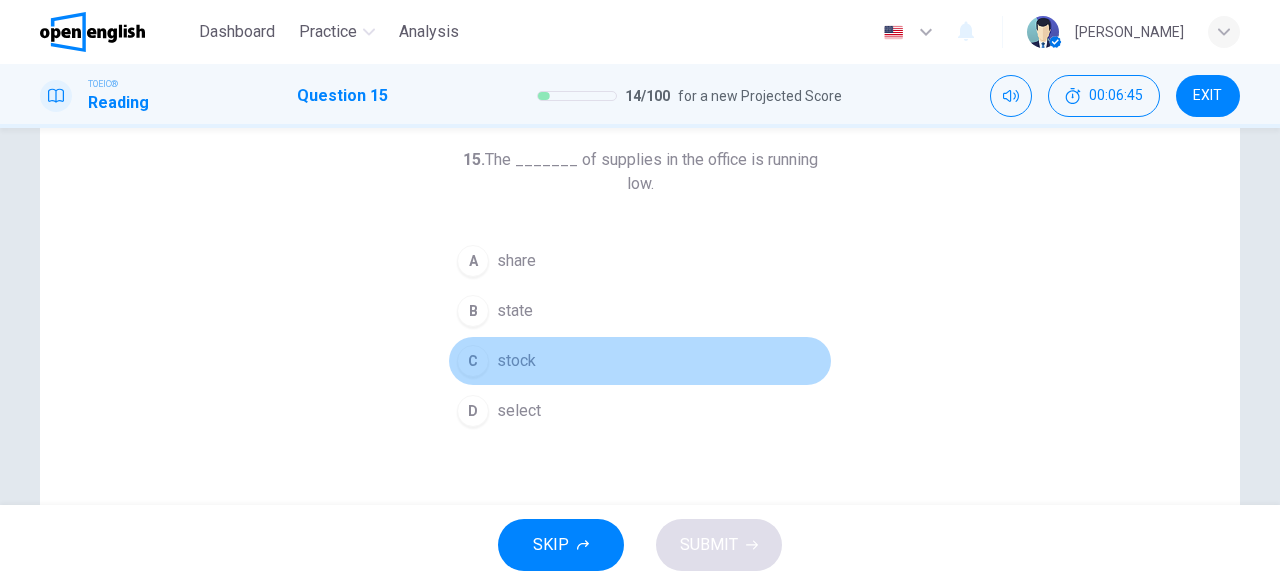 click on "stock" at bounding box center (516, 361) 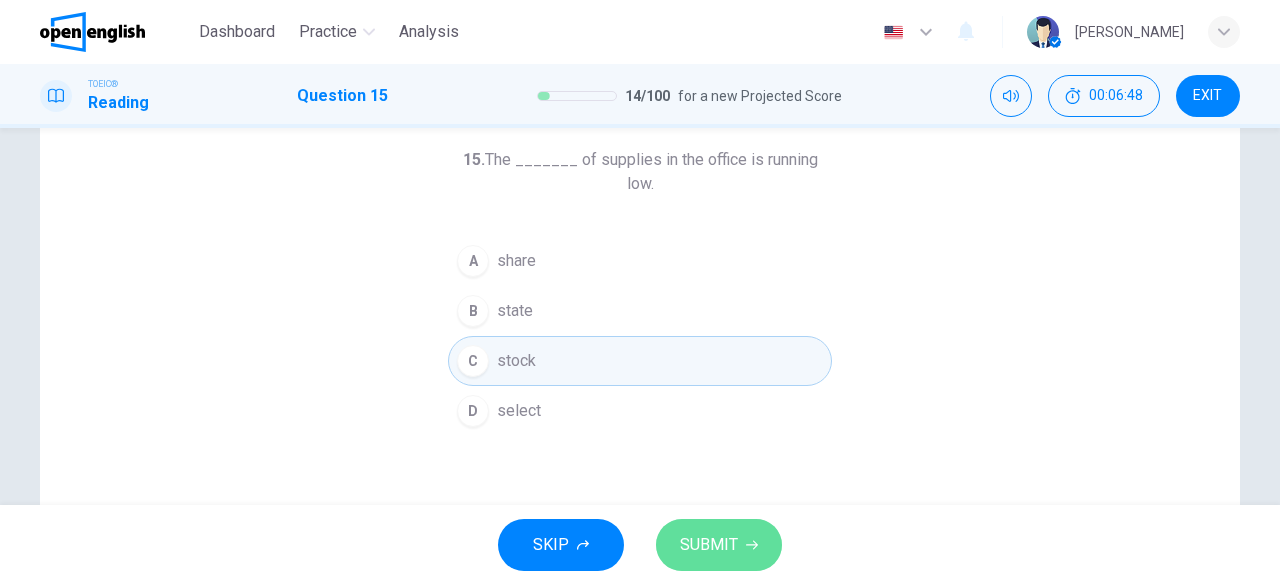 click on "SUBMIT" at bounding box center (709, 545) 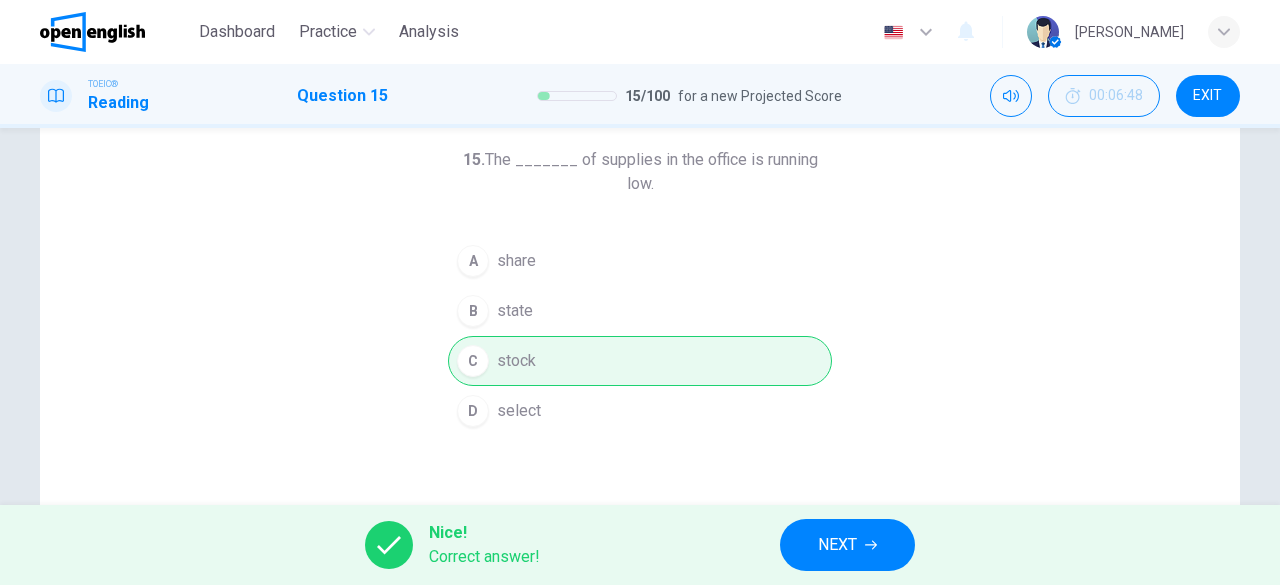 click on "NEXT" at bounding box center (837, 545) 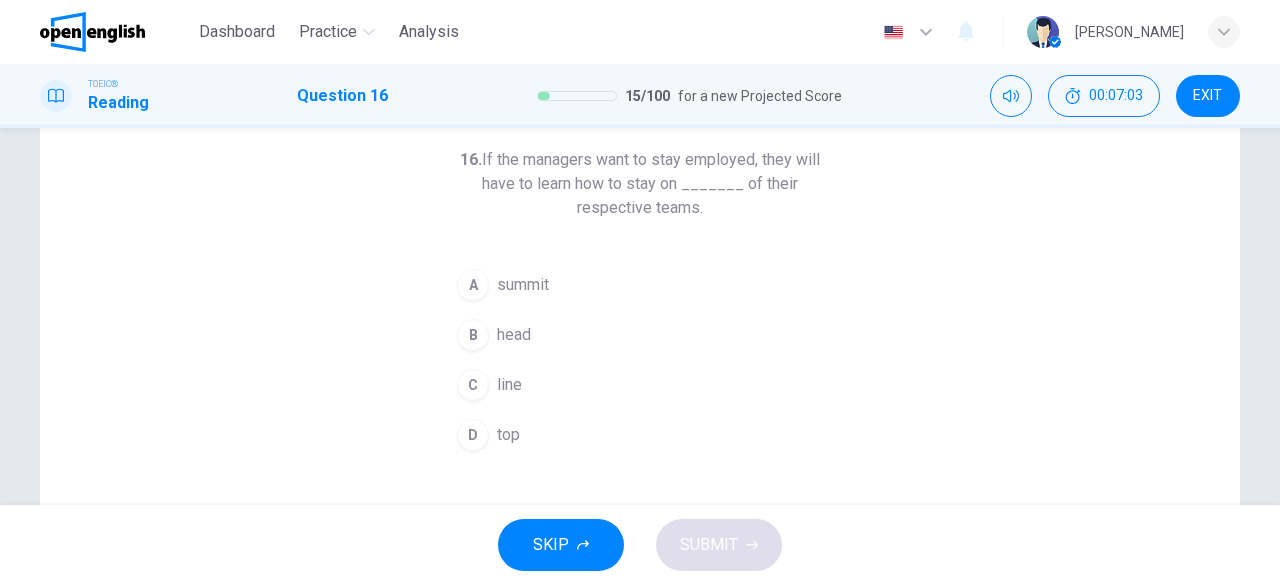 click on "summit" at bounding box center (523, 285) 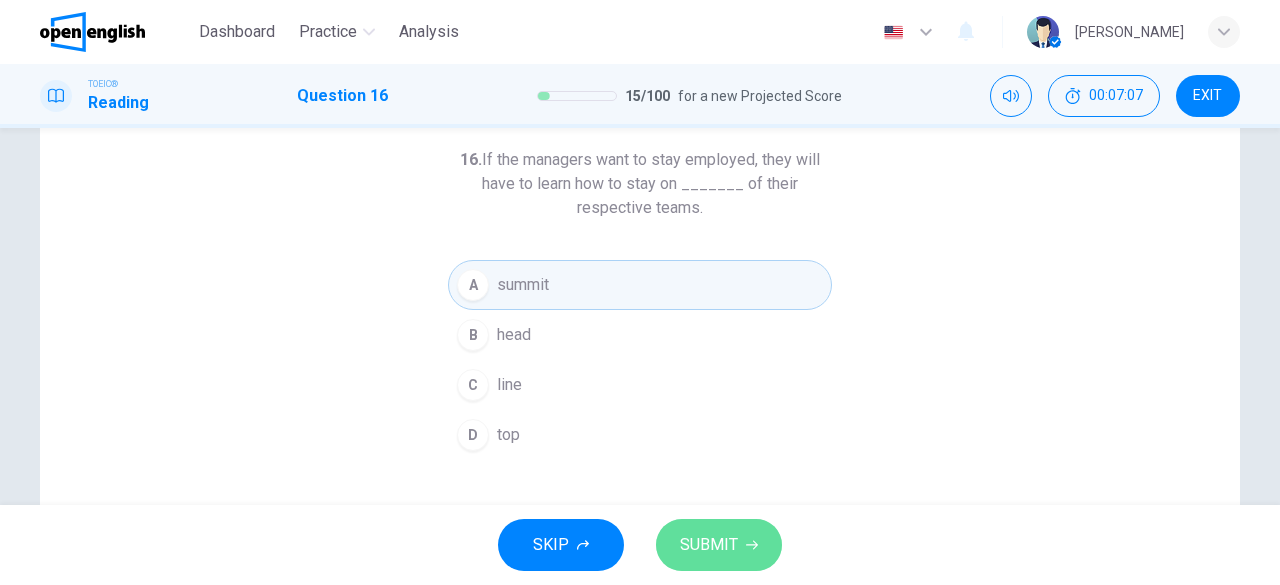 click on "SUBMIT" at bounding box center [709, 545] 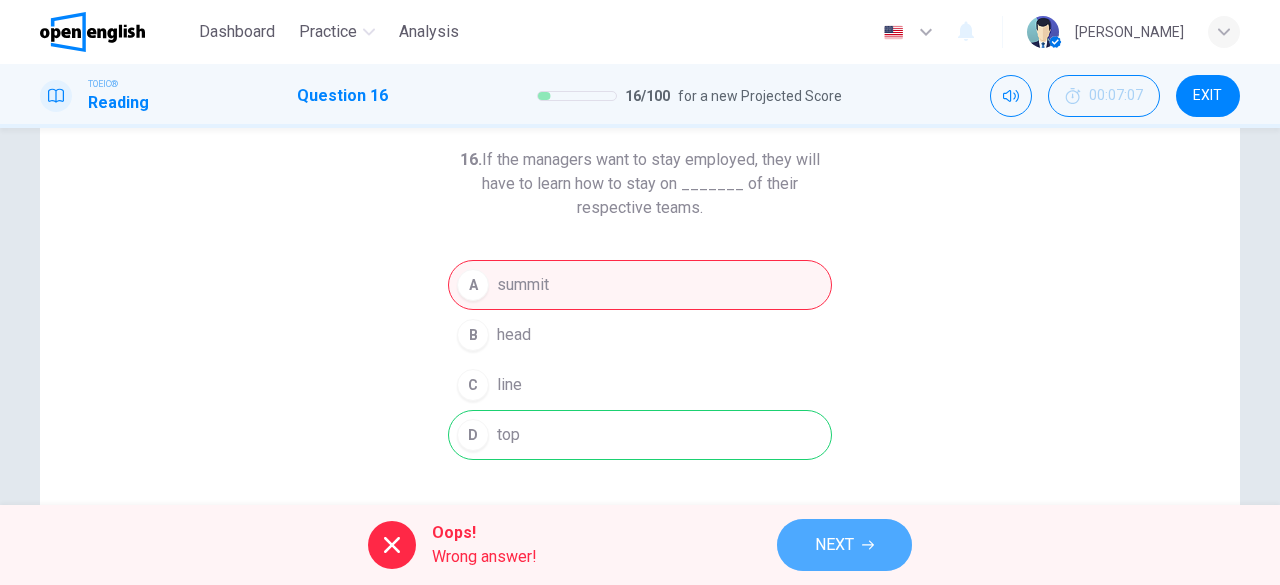 click on "NEXT" at bounding box center [834, 545] 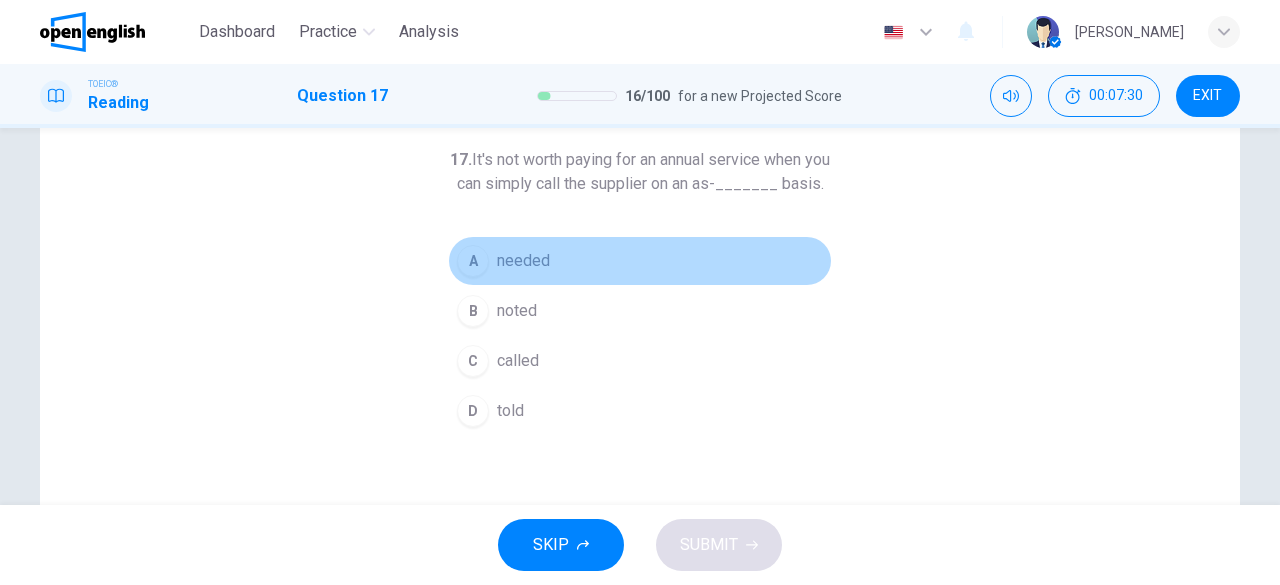 click on "needed" at bounding box center (523, 261) 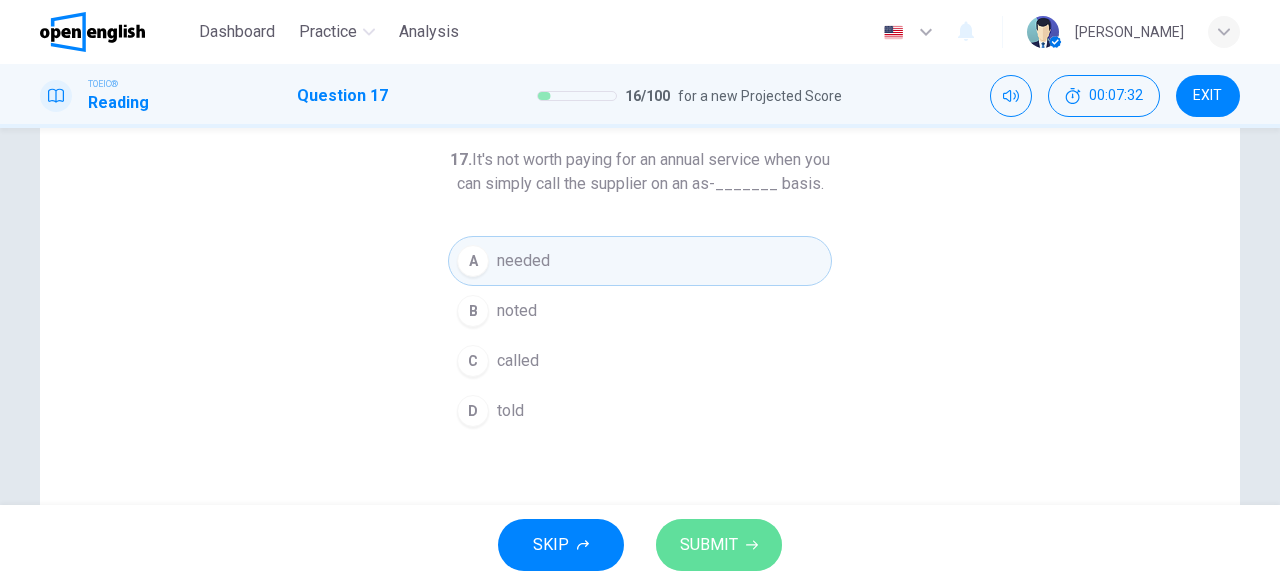 click on "SUBMIT" at bounding box center [709, 545] 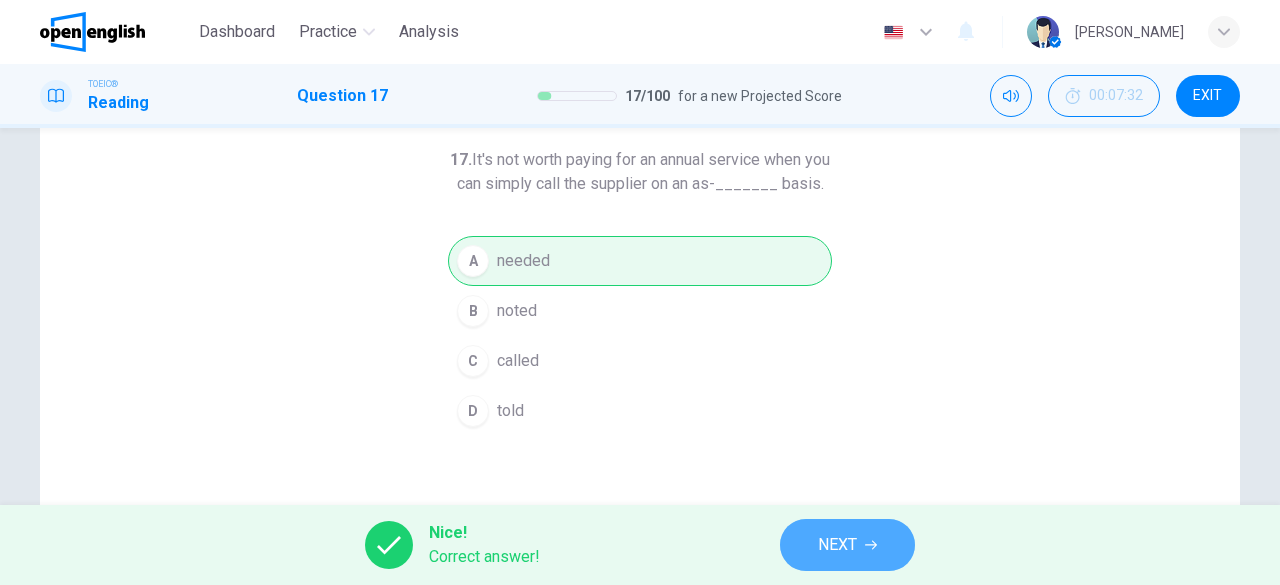 click on "NEXT" at bounding box center [837, 545] 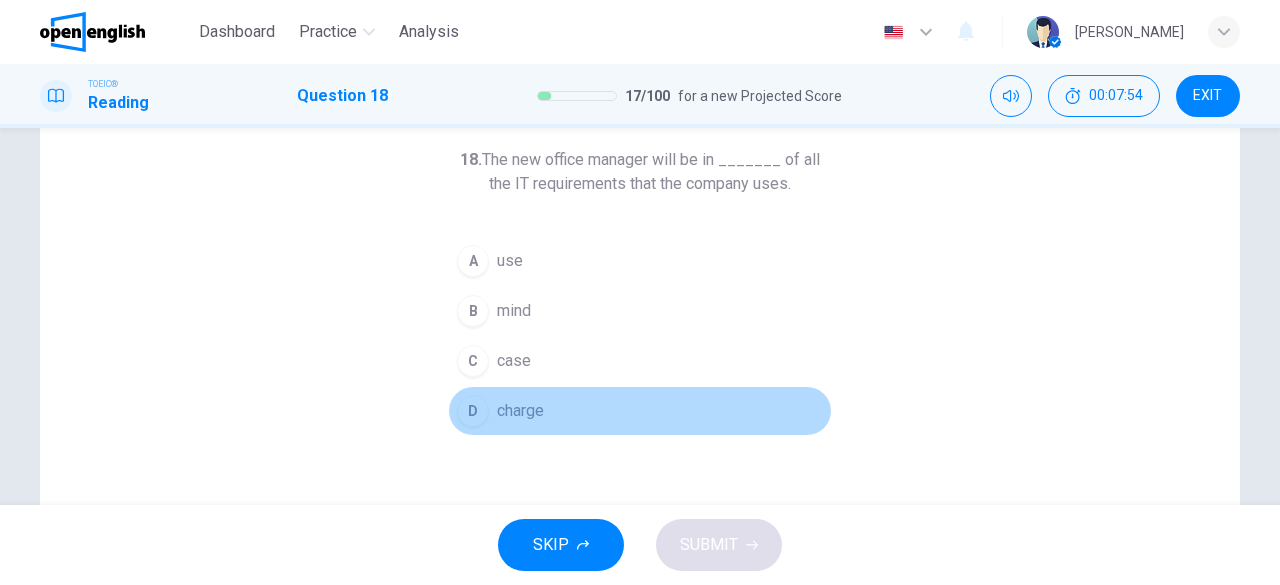 click on "charge" at bounding box center (520, 411) 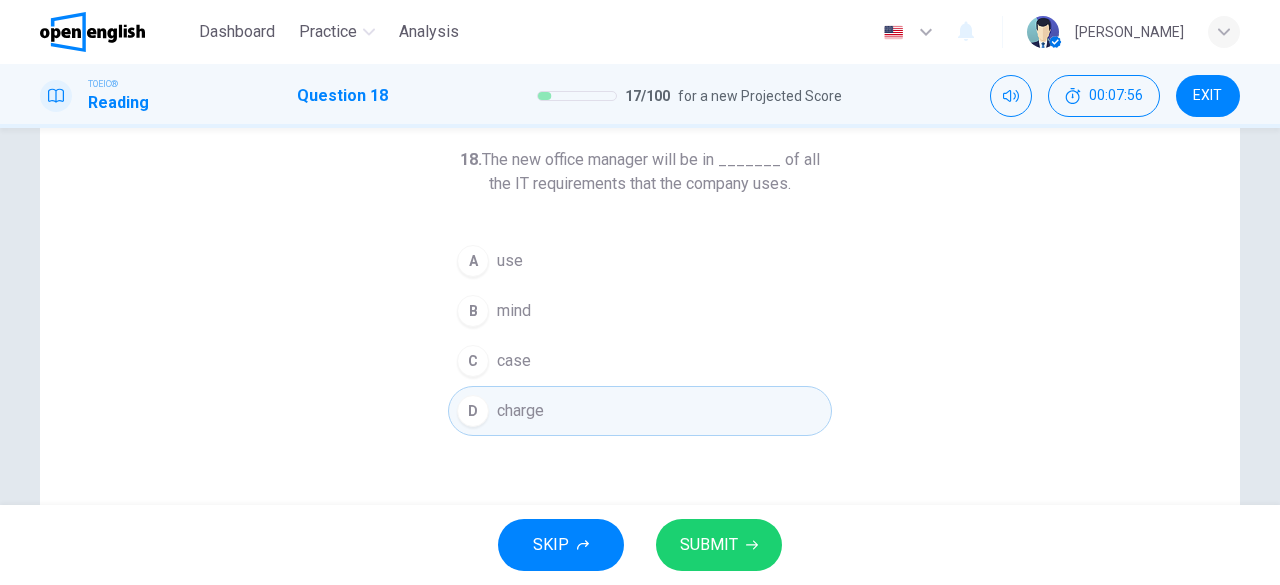 click on "SUBMIT" at bounding box center [709, 545] 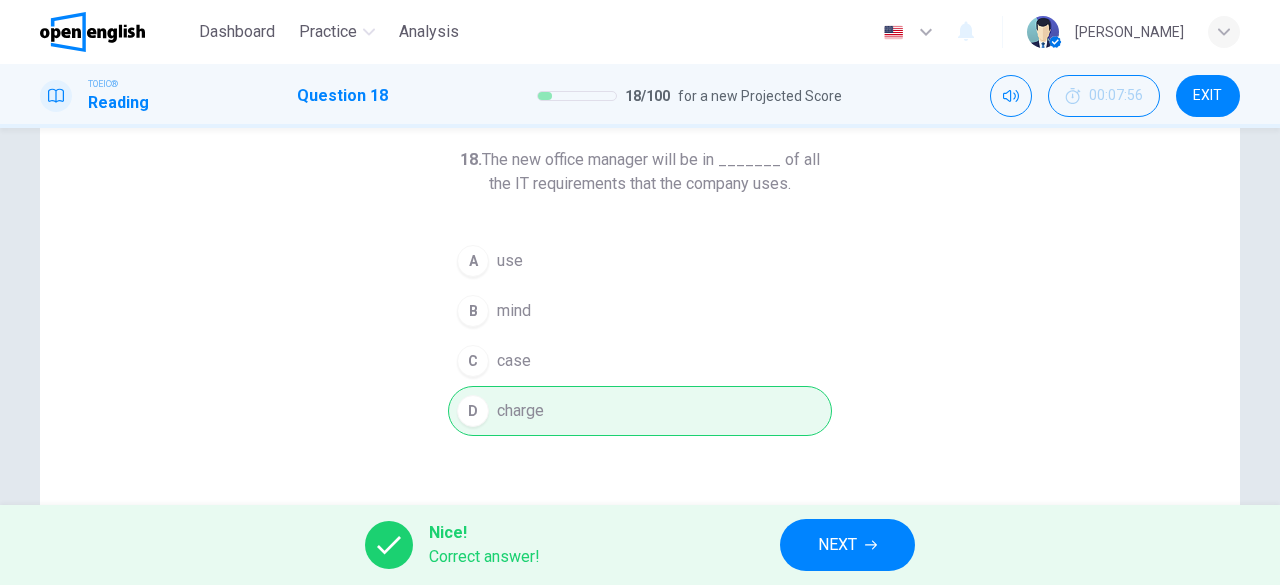 click on "NEXT" at bounding box center (837, 545) 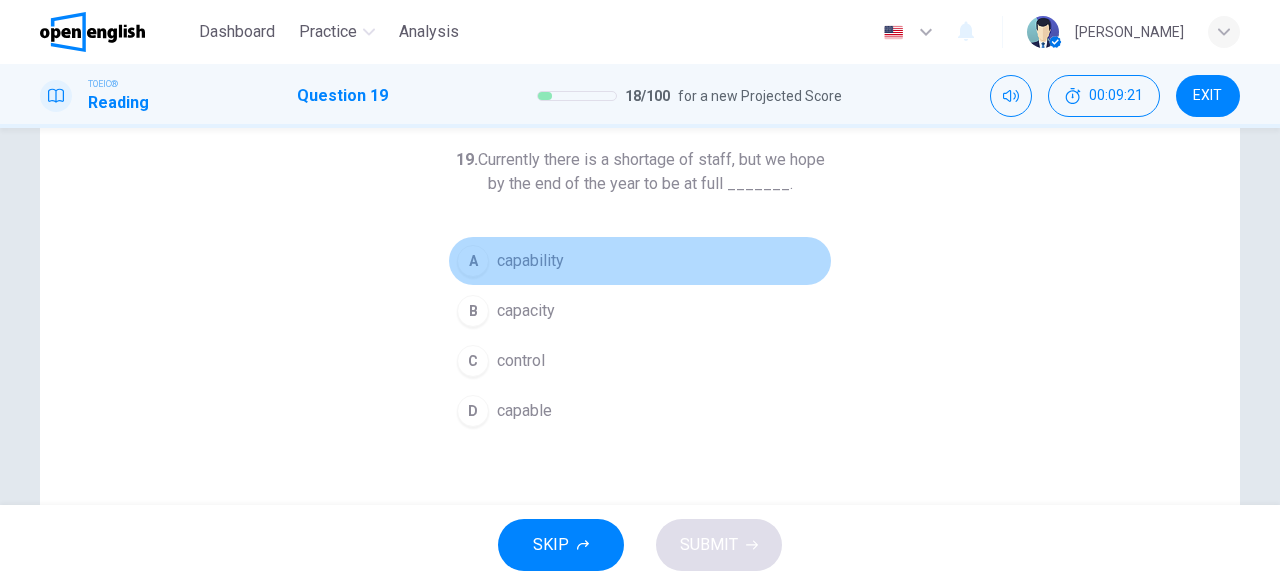 click on "capability" at bounding box center [530, 261] 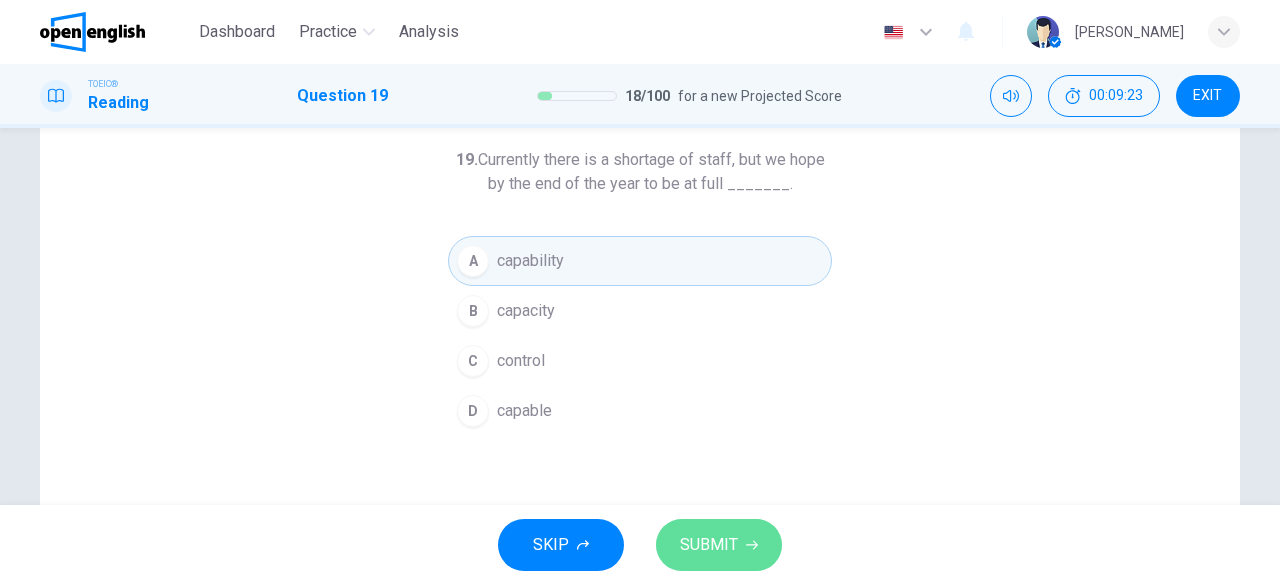 click on "SUBMIT" at bounding box center (709, 545) 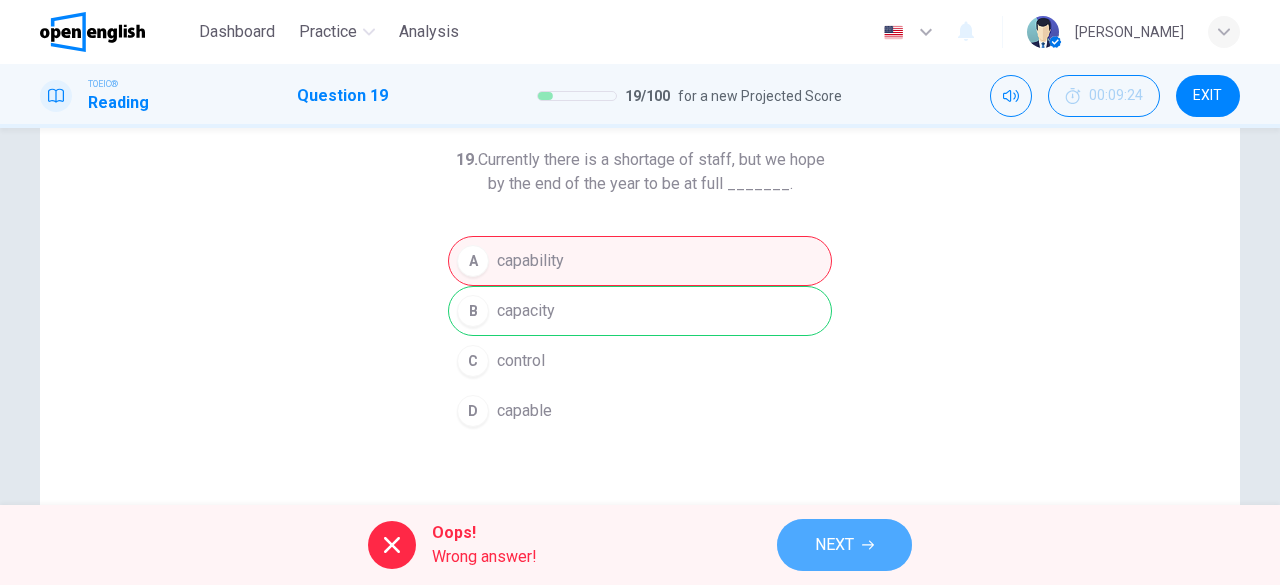 click on "NEXT" at bounding box center (834, 545) 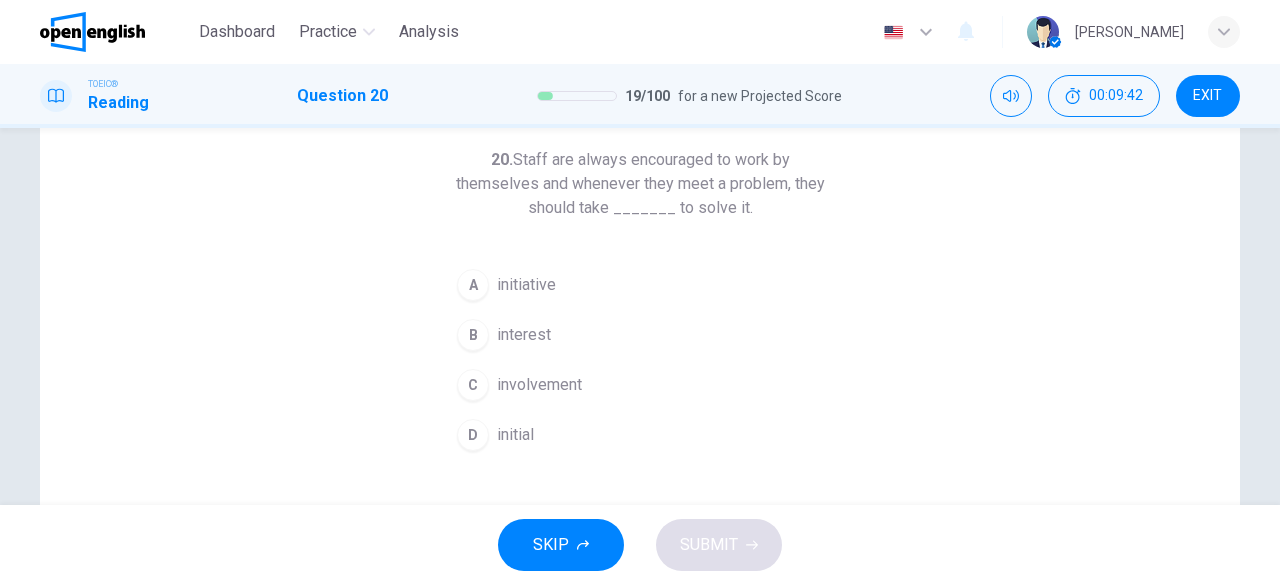 click on "initiative" at bounding box center [526, 285] 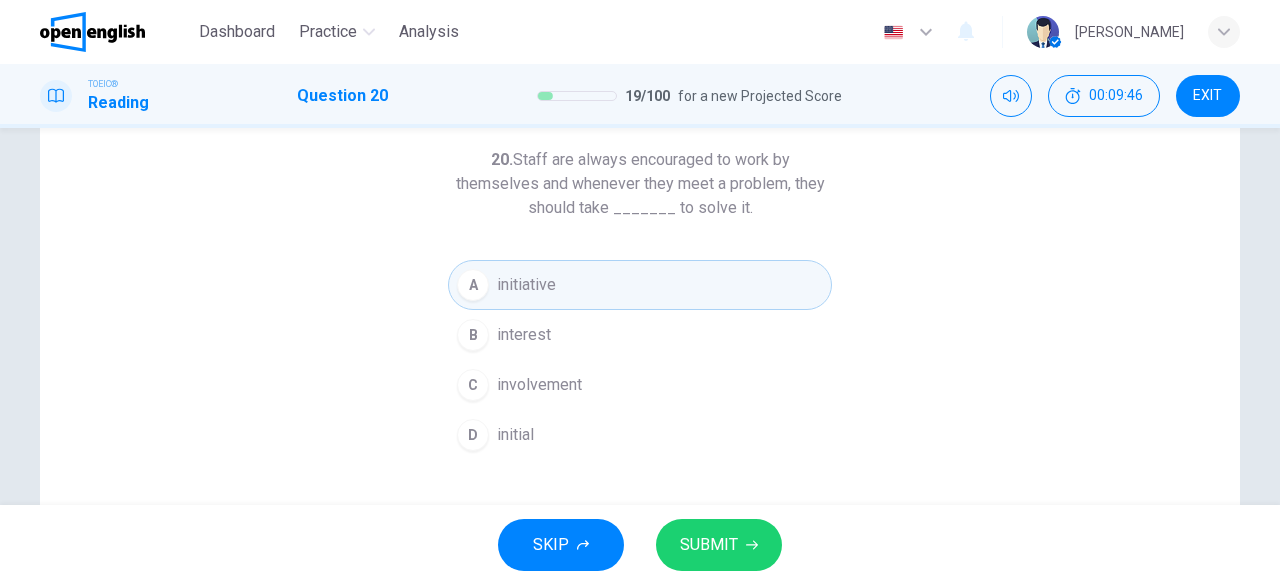click on "SUBMIT" at bounding box center [709, 545] 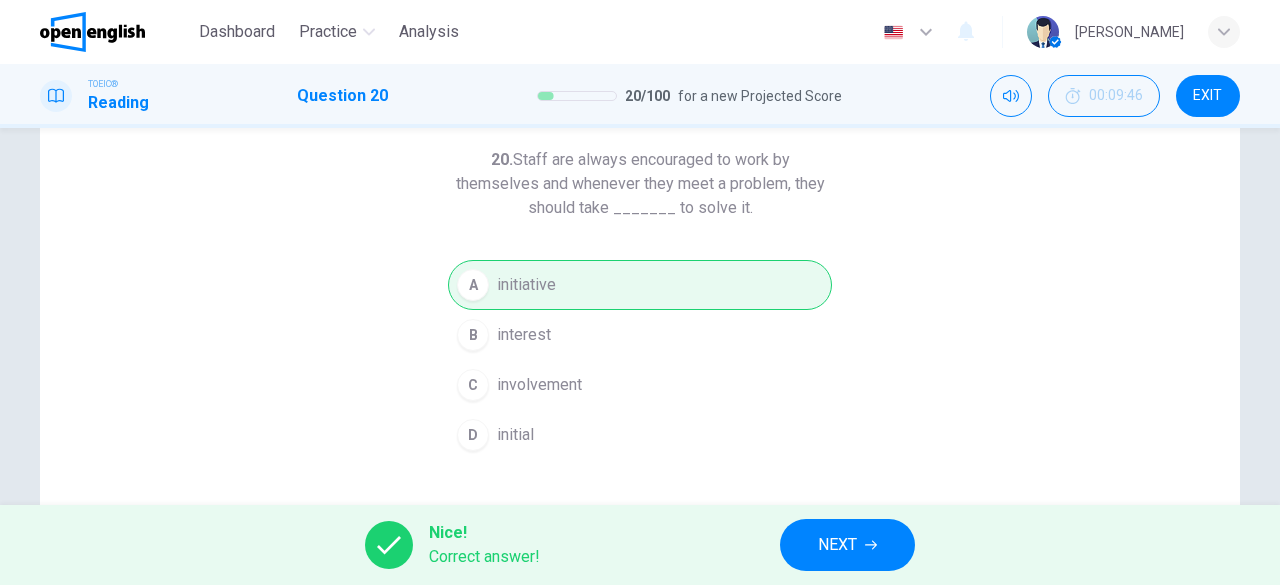 click on "NEXT" at bounding box center (837, 545) 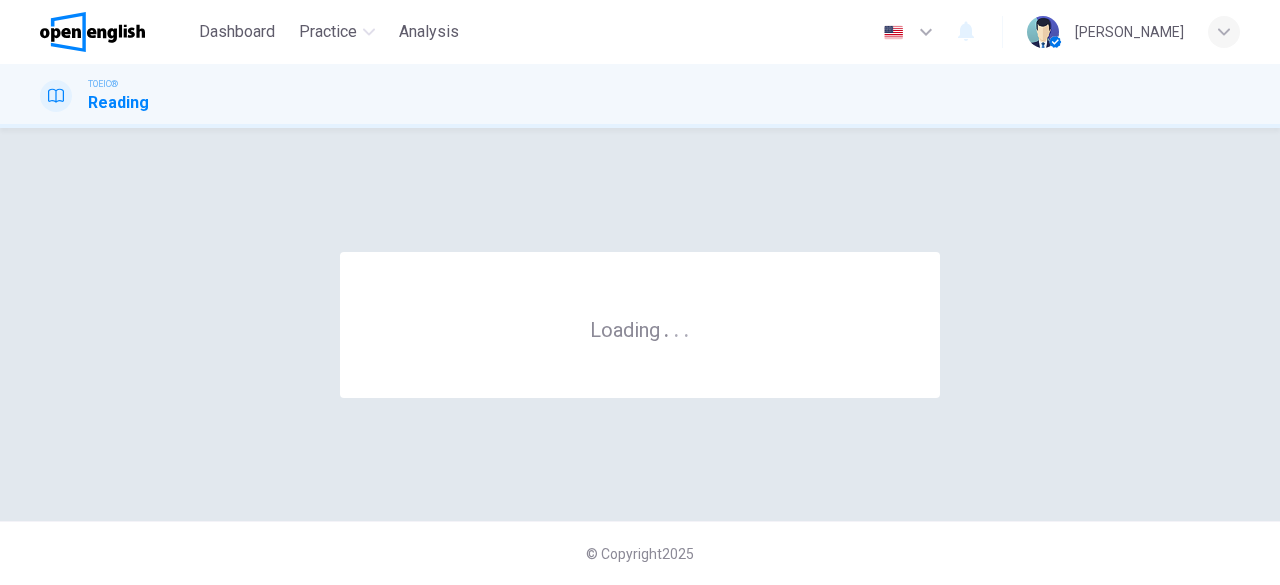 scroll, scrollTop: 0, scrollLeft: 0, axis: both 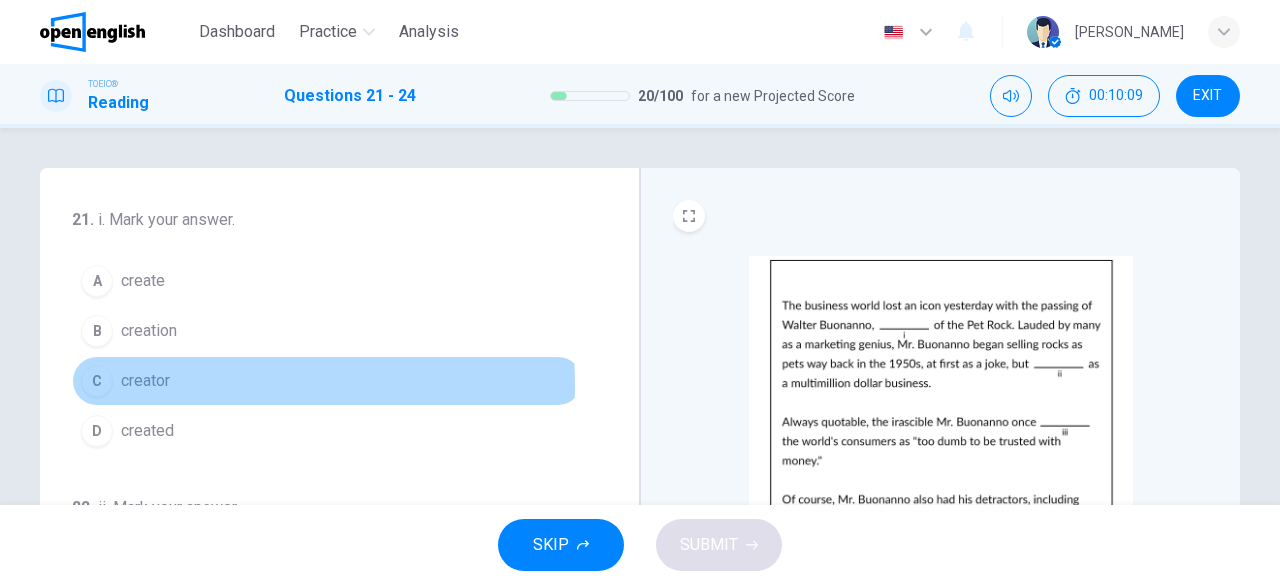 click on "creator" at bounding box center (145, 381) 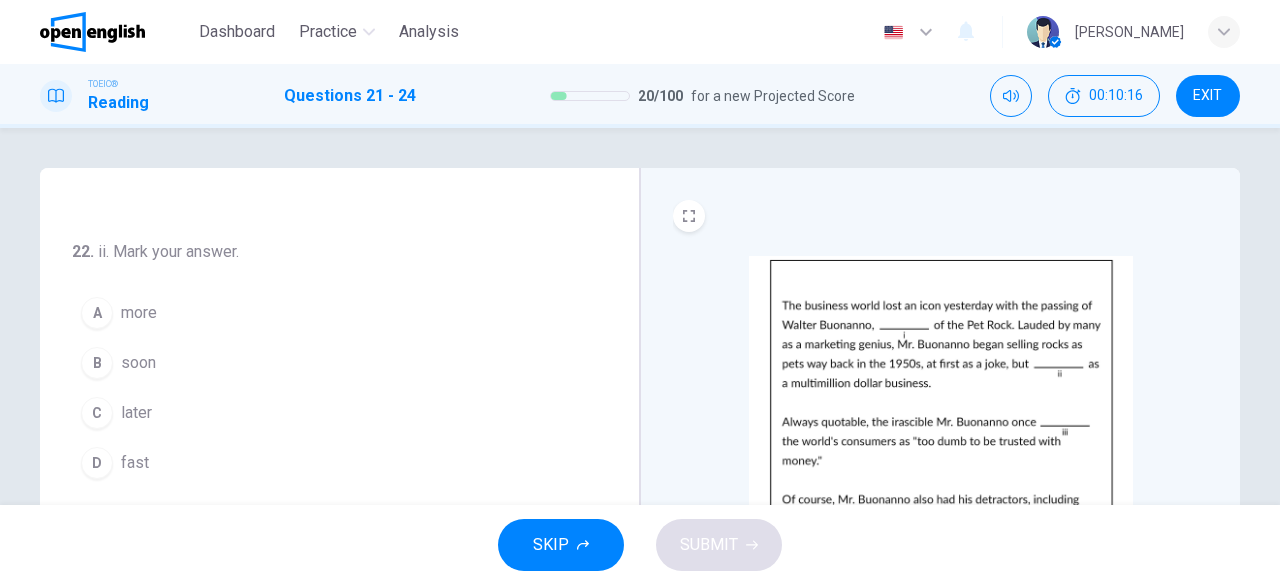 scroll, scrollTop: 300, scrollLeft: 0, axis: vertical 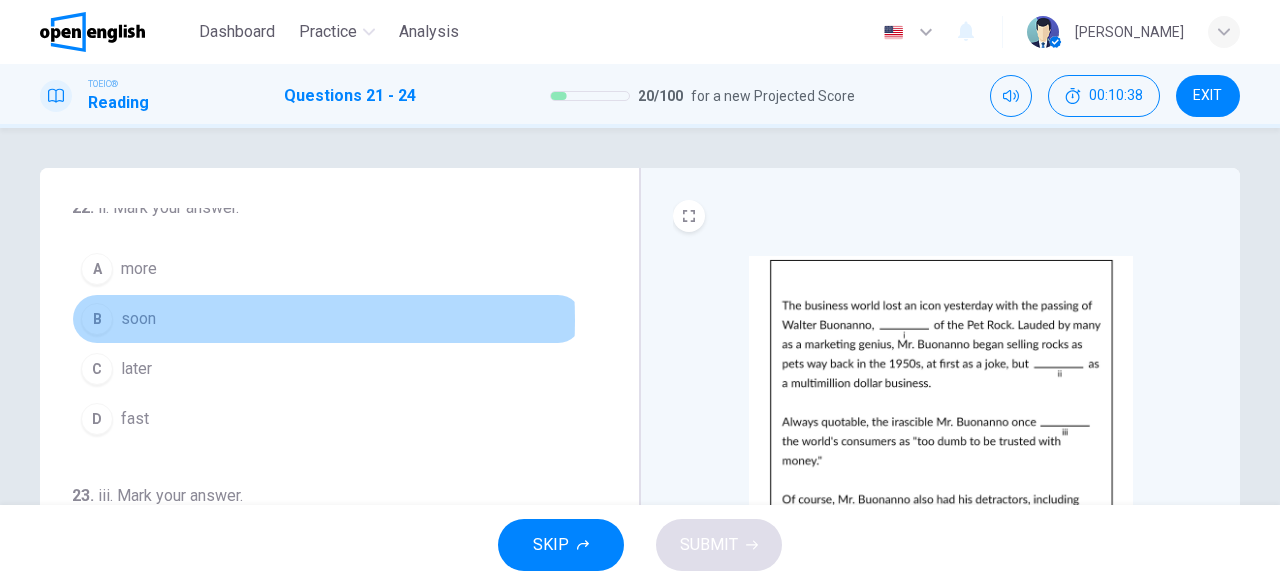 click on "B soon" at bounding box center (327, 319) 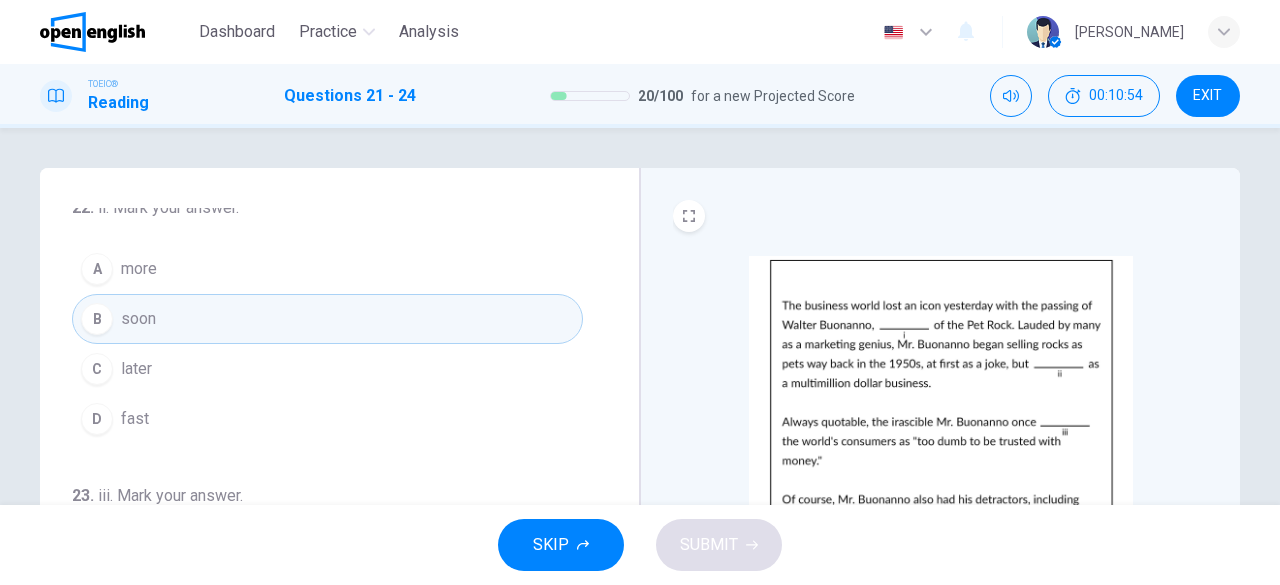 type 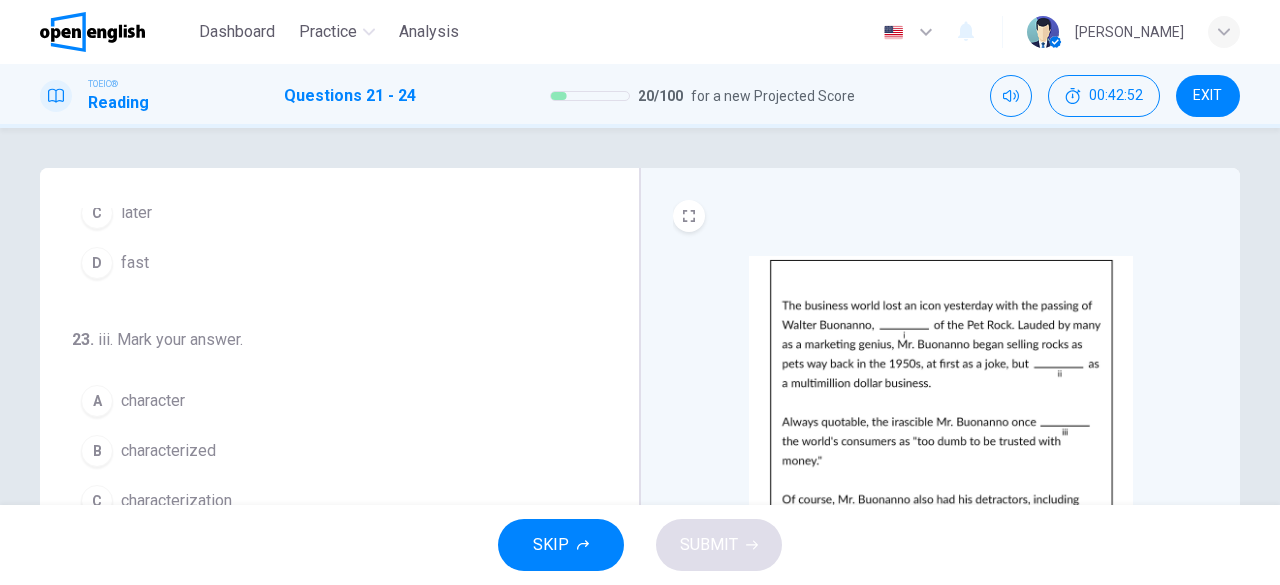 scroll, scrollTop: 486, scrollLeft: 0, axis: vertical 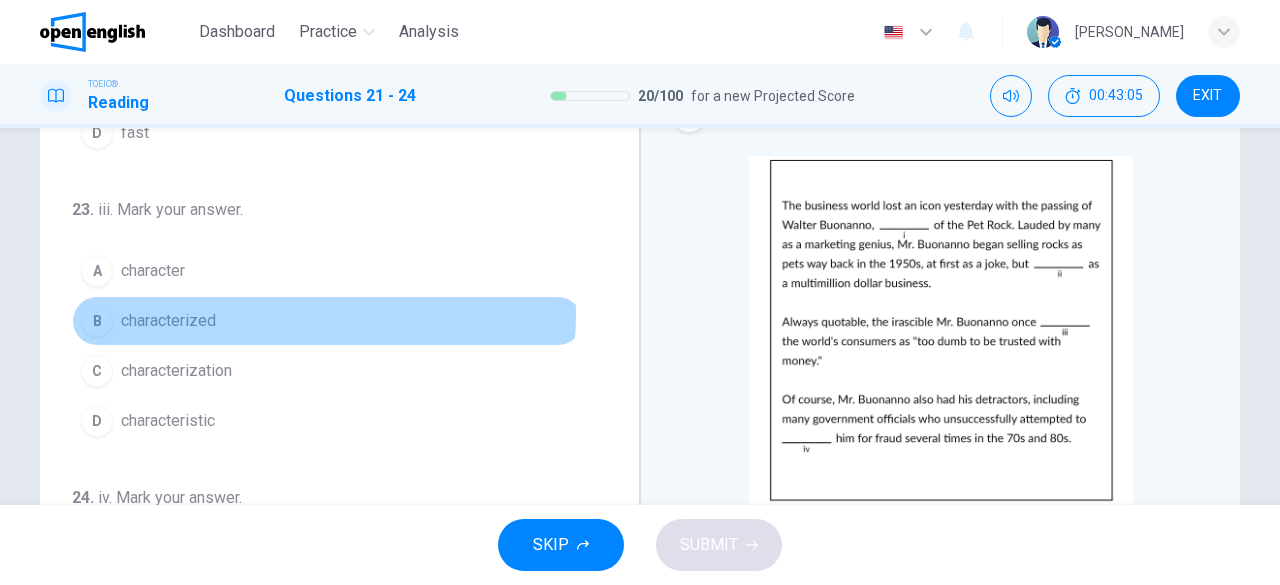 click on "characterized" at bounding box center (168, 321) 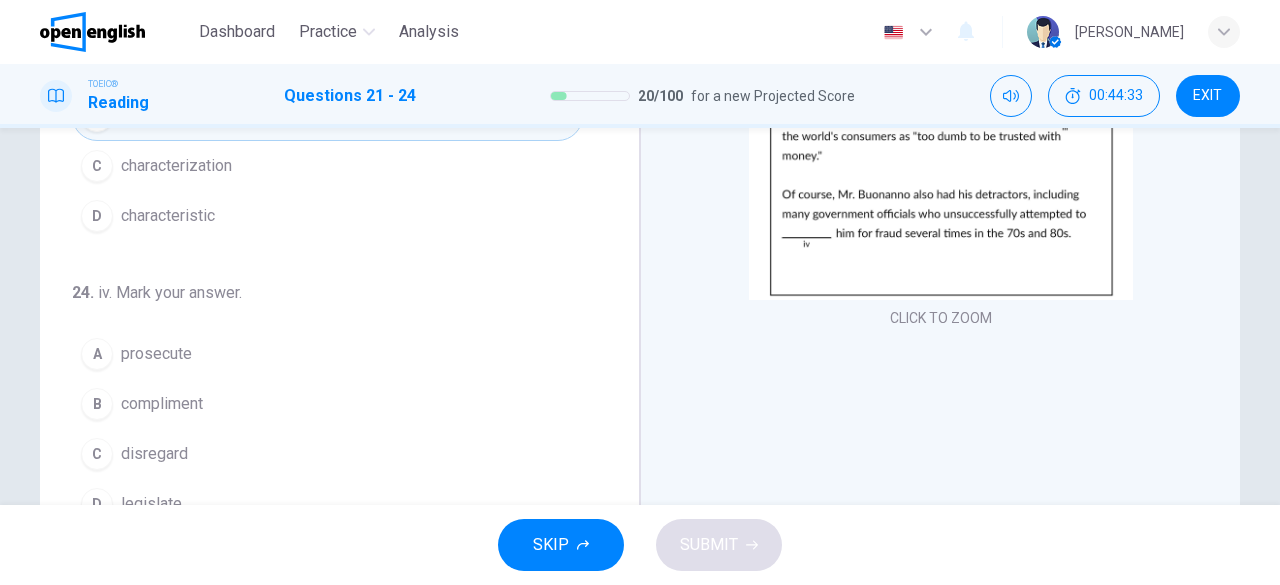 scroll, scrollTop: 198, scrollLeft: 0, axis: vertical 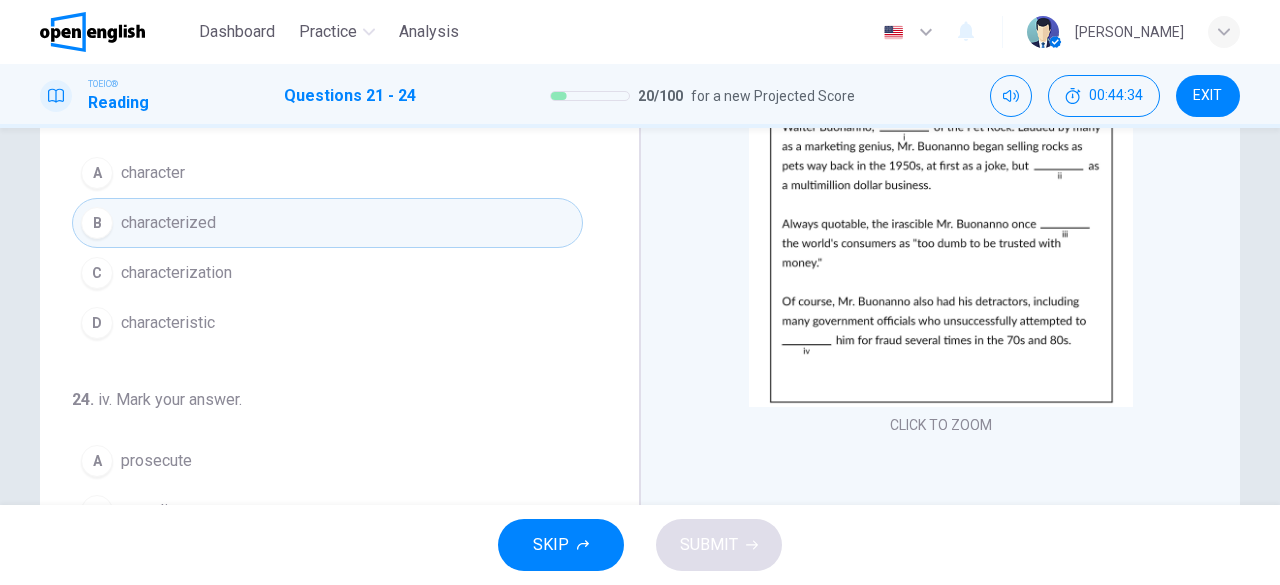 click on "prosecute" at bounding box center (156, 461) 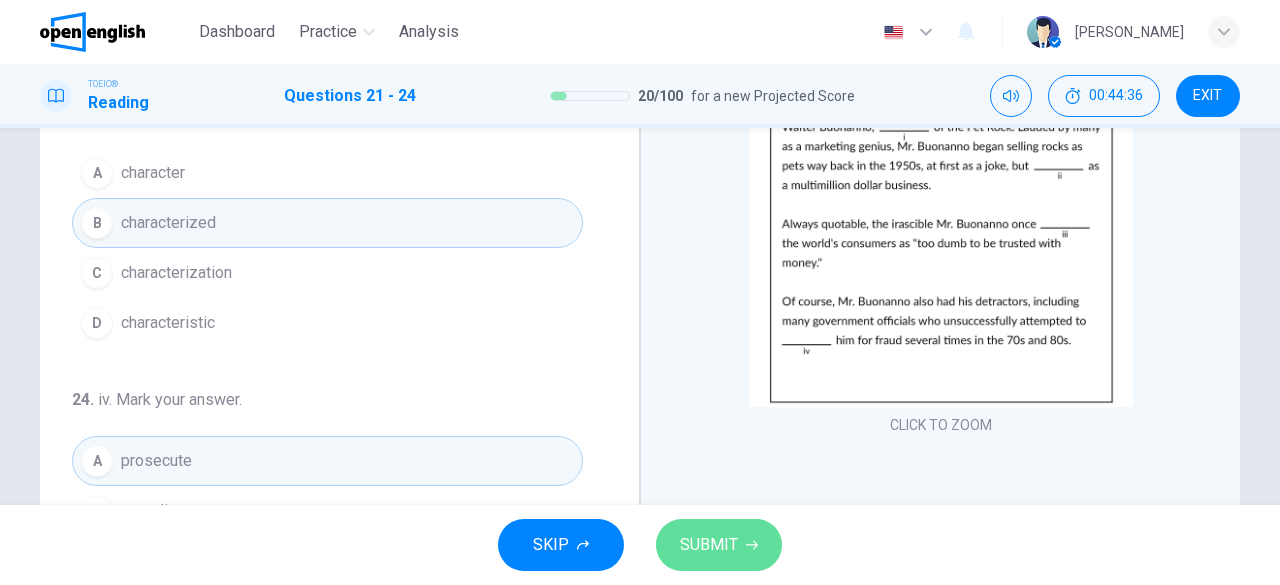 click on "SUBMIT" at bounding box center [709, 545] 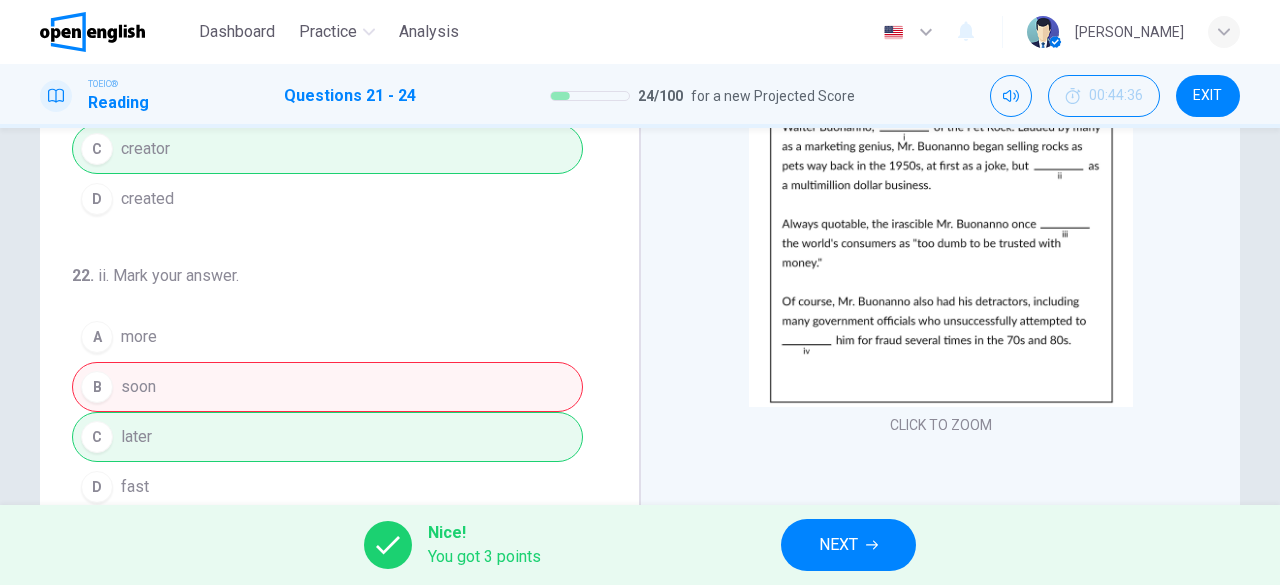 scroll, scrollTop: 0, scrollLeft: 0, axis: both 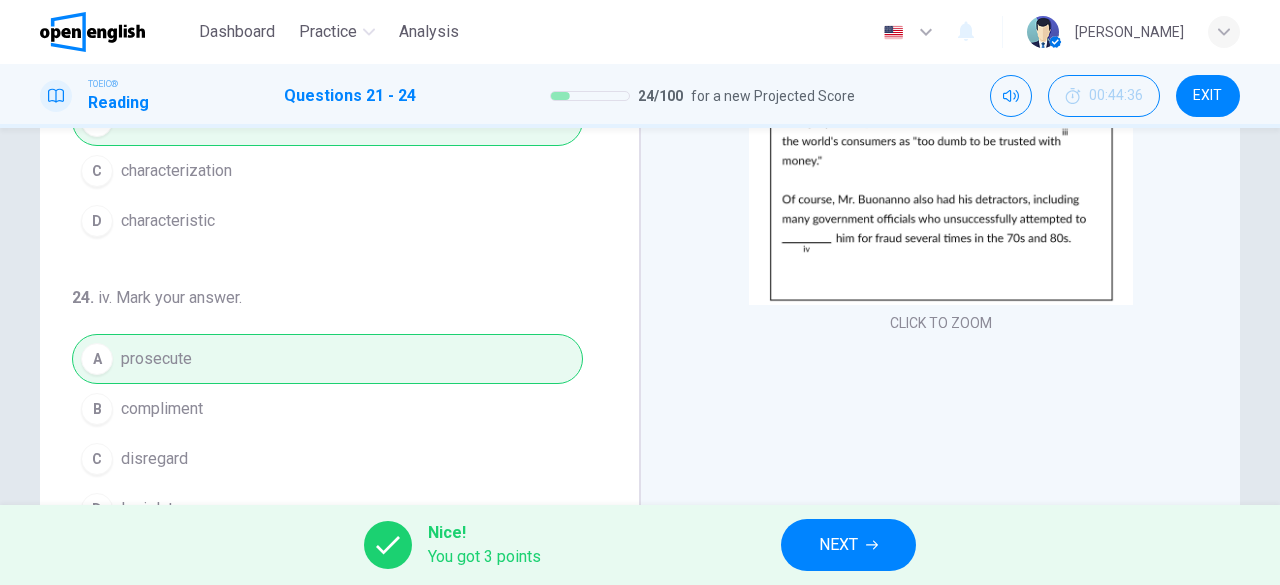 click on "NEXT" at bounding box center (838, 545) 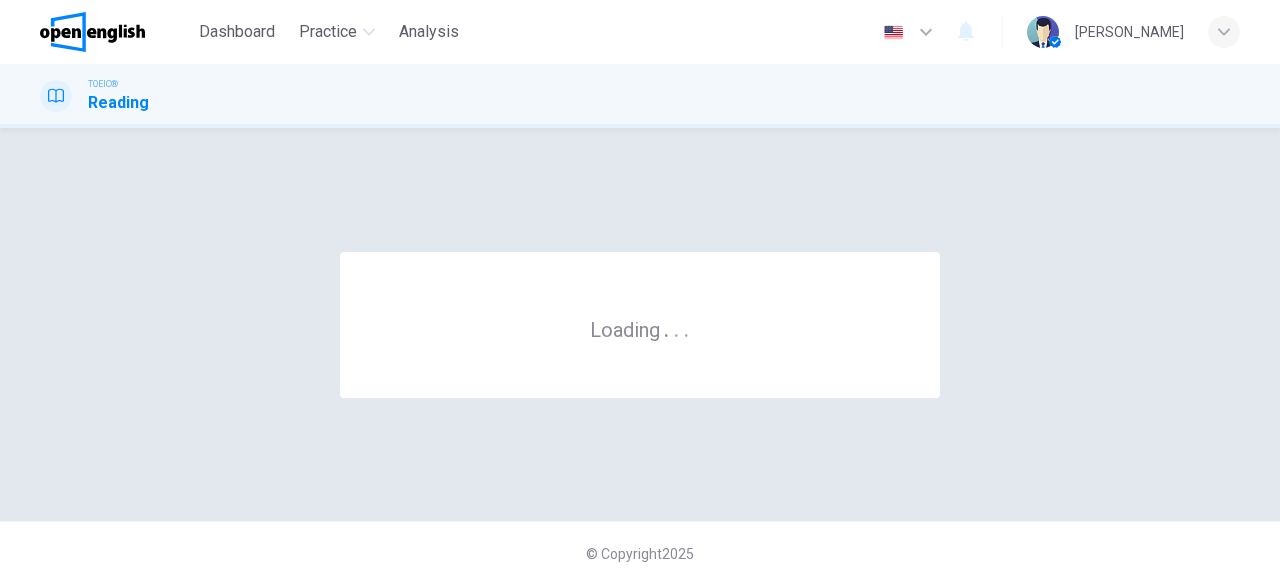 scroll, scrollTop: 0, scrollLeft: 0, axis: both 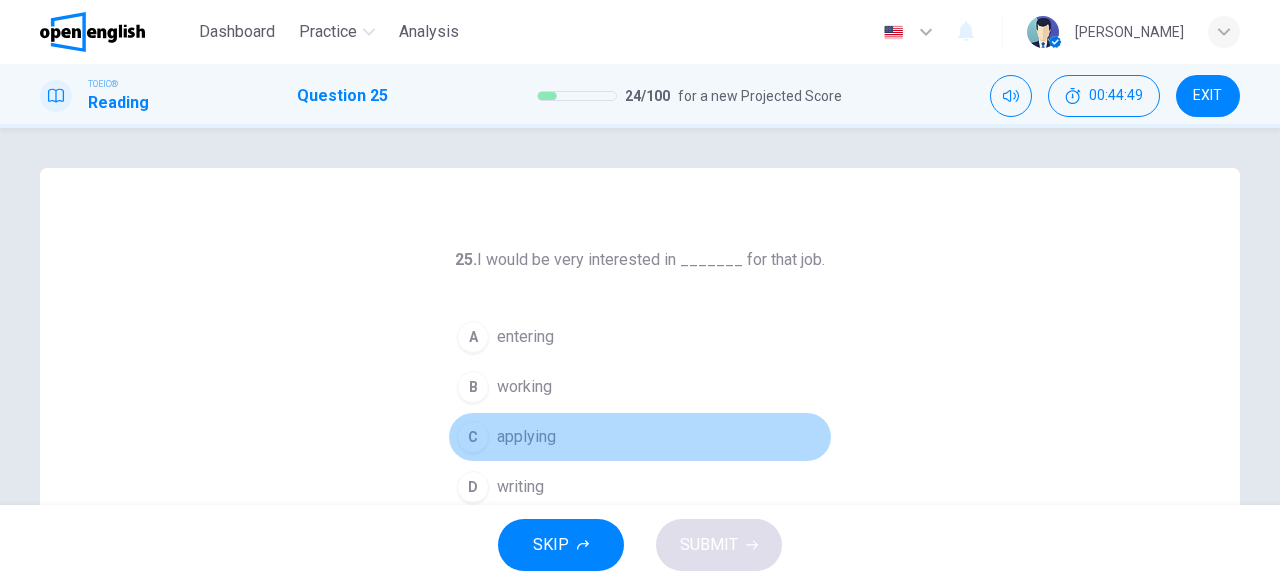 click on "applying" at bounding box center [526, 437] 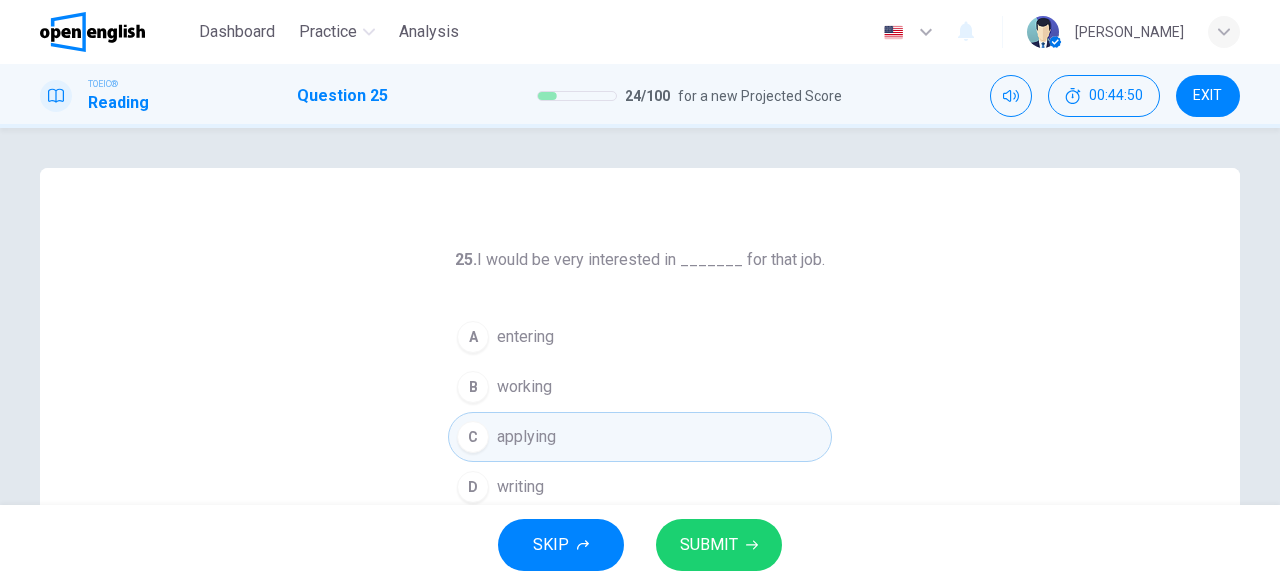 click on "SUBMIT" at bounding box center [709, 545] 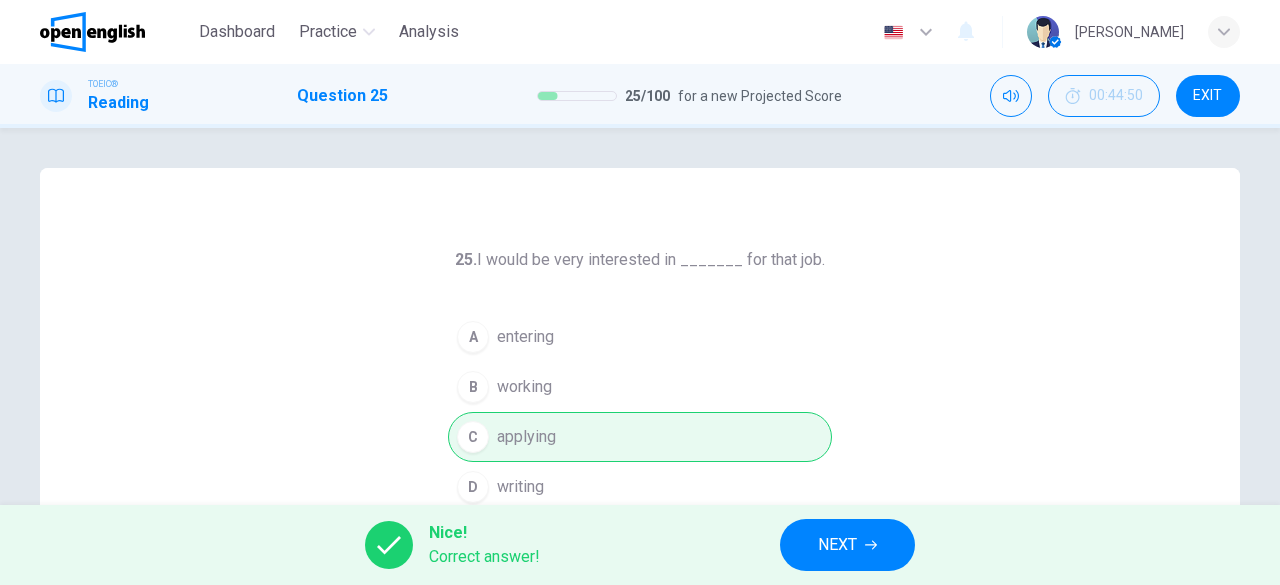 click on "NEXT" at bounding box center [837, 545] 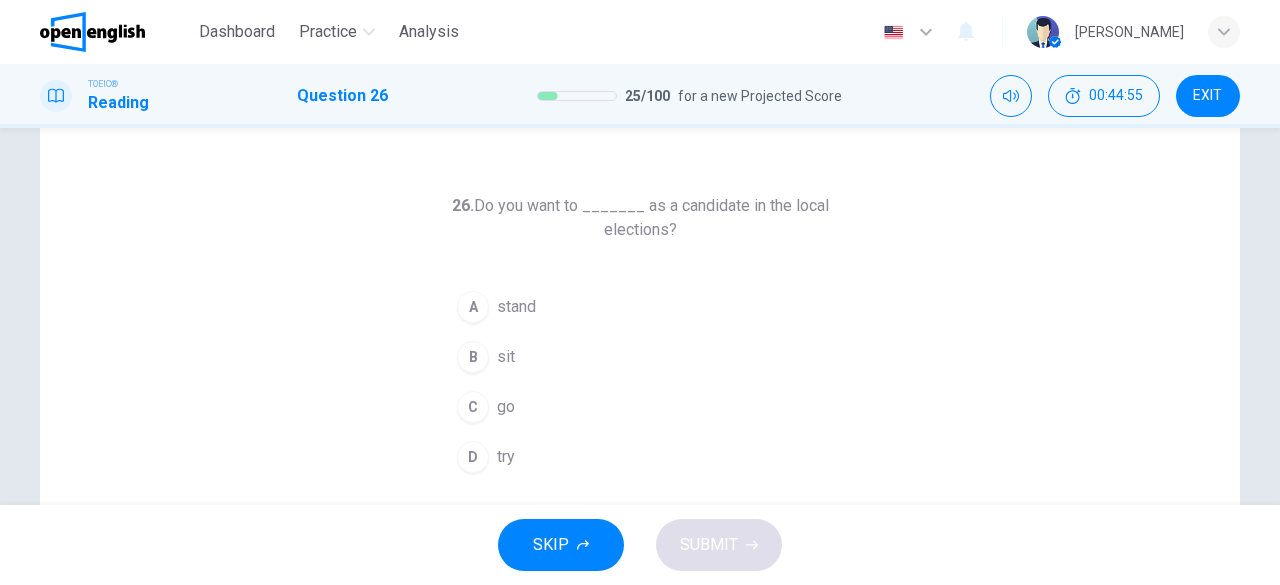 scroll, scrollTop: 100, scrollLeft: 0, axis: vertical 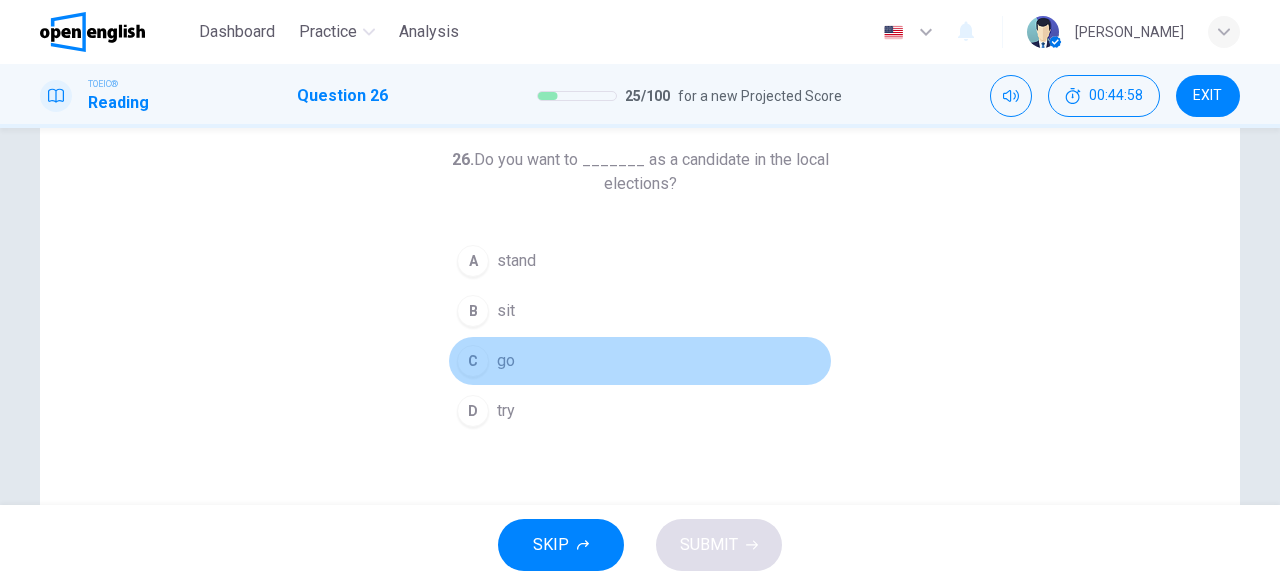 click on "go" at bounding box center [506, 361] 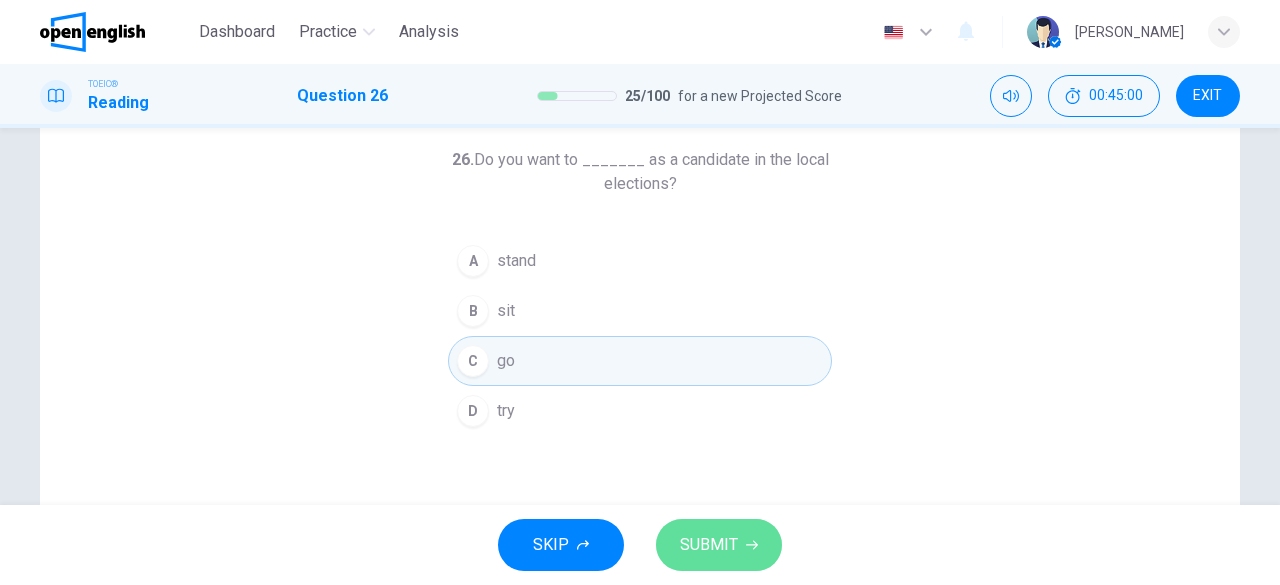 click on "SUBMIT" at bounding box center (709, 545) 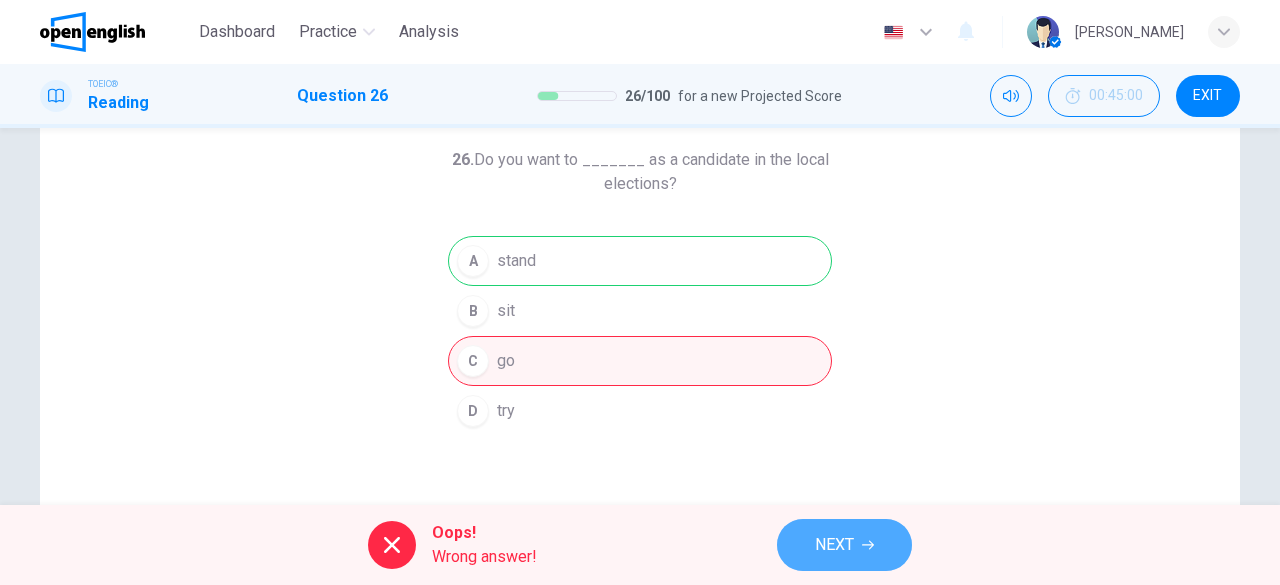 click on "NEXT" at bounding box center [834, 545] 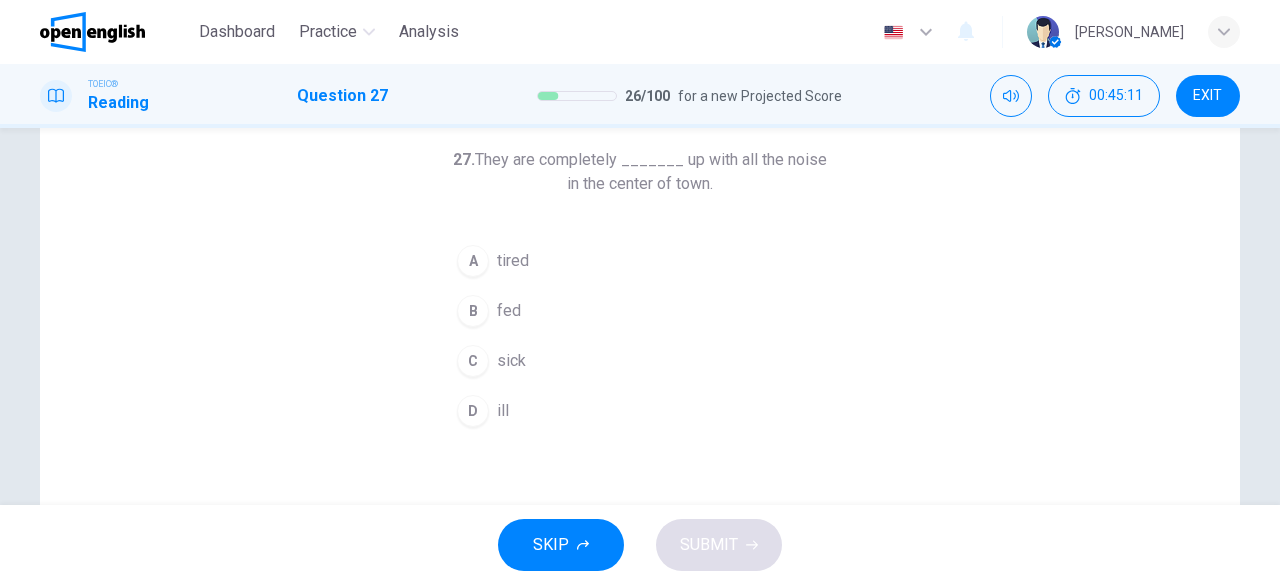 click on "fed" at bounding box center (509, 311) 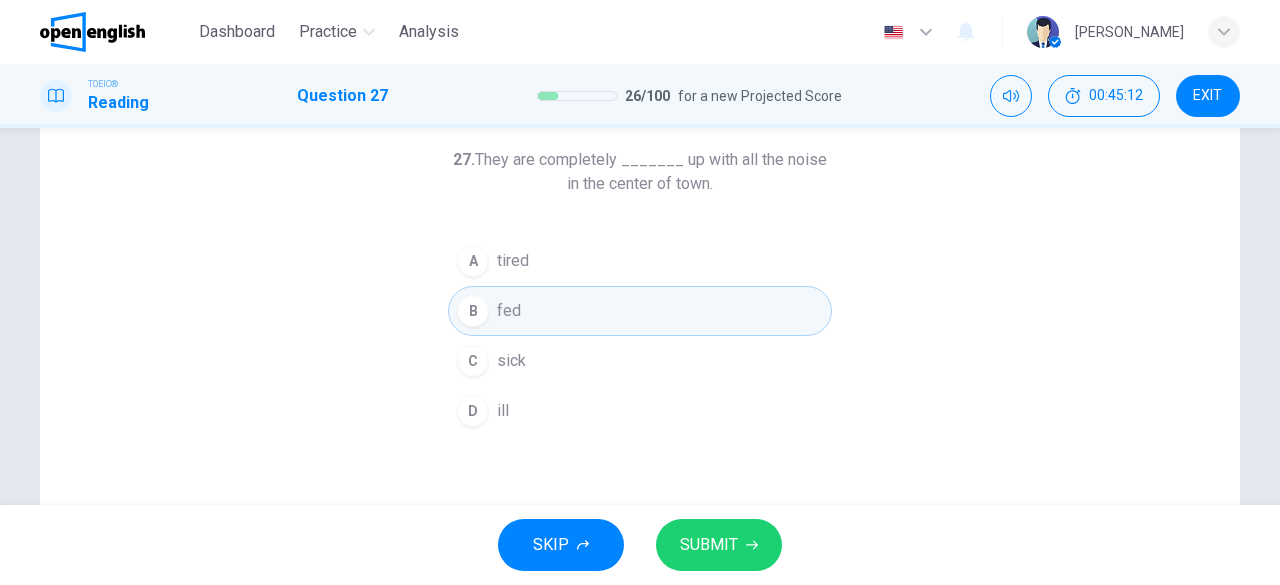 click on "SUBMIT" at bounding box center [709, 545] 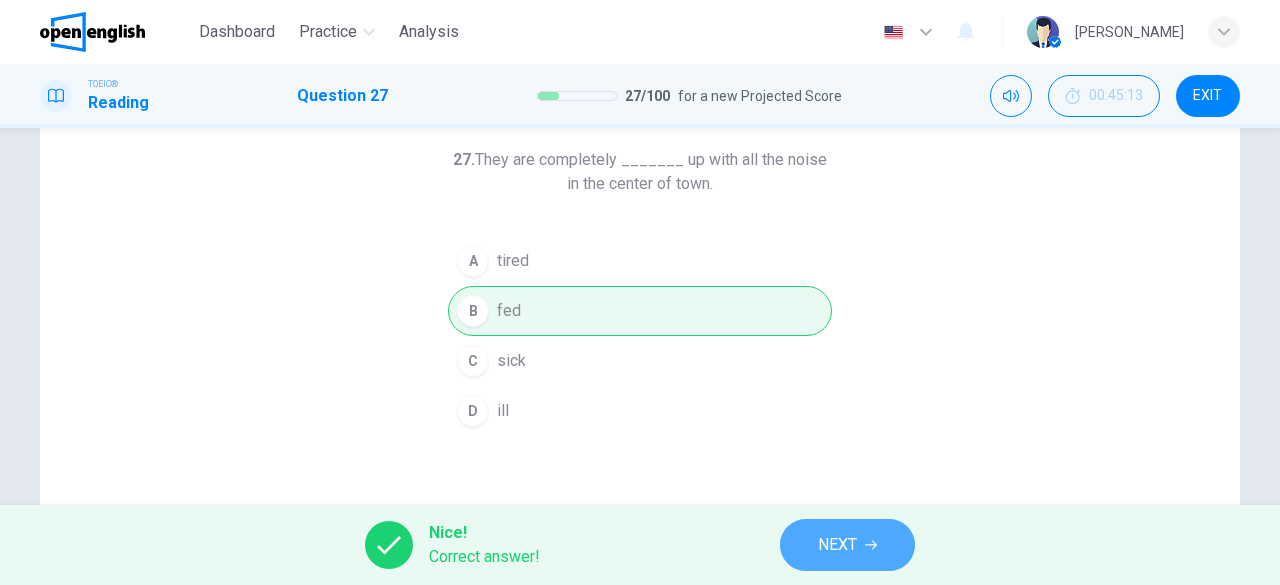 click on "NEXT" at bounding box center (837, 545) 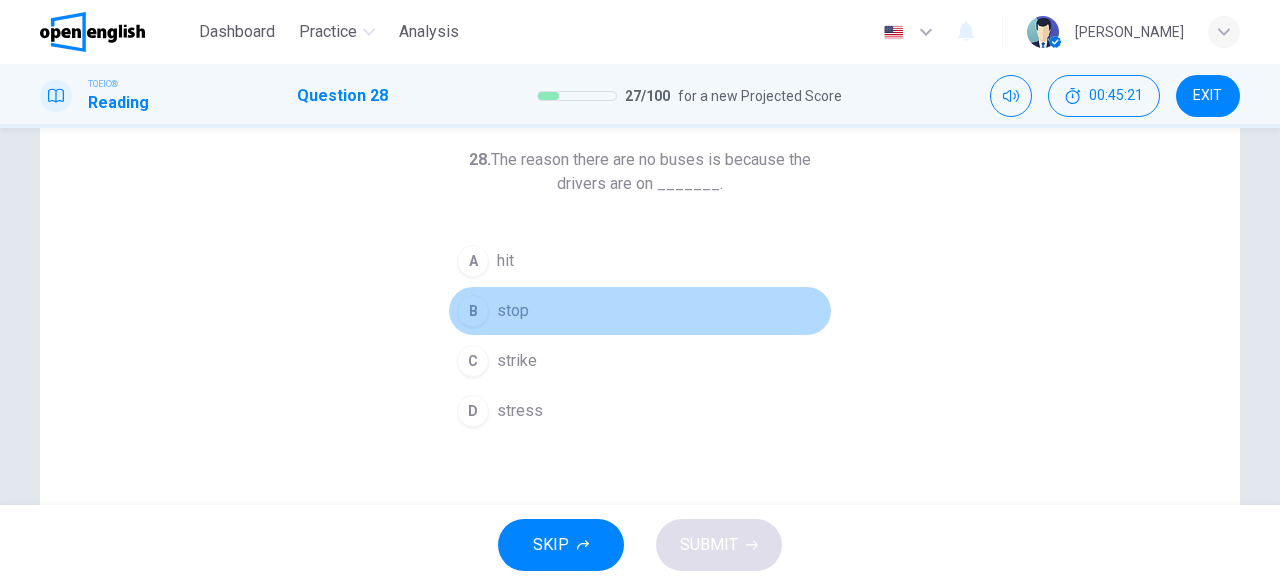 click on "stop" at bounding box center [513, 311] 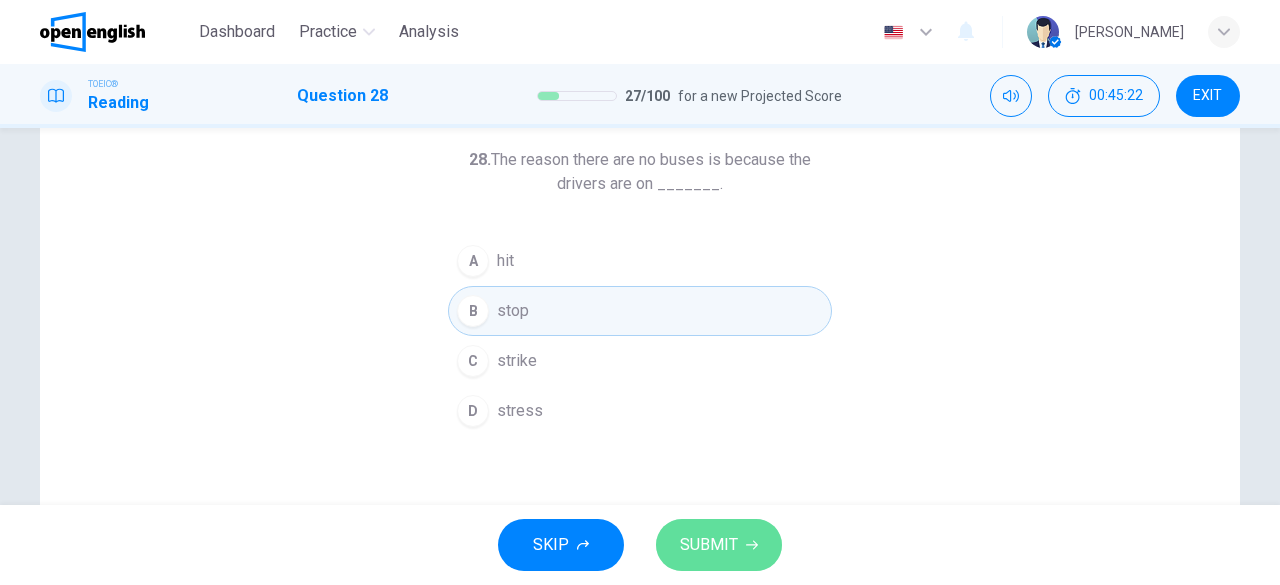 click on "SUBMIT" at bounding box center [709, 545] 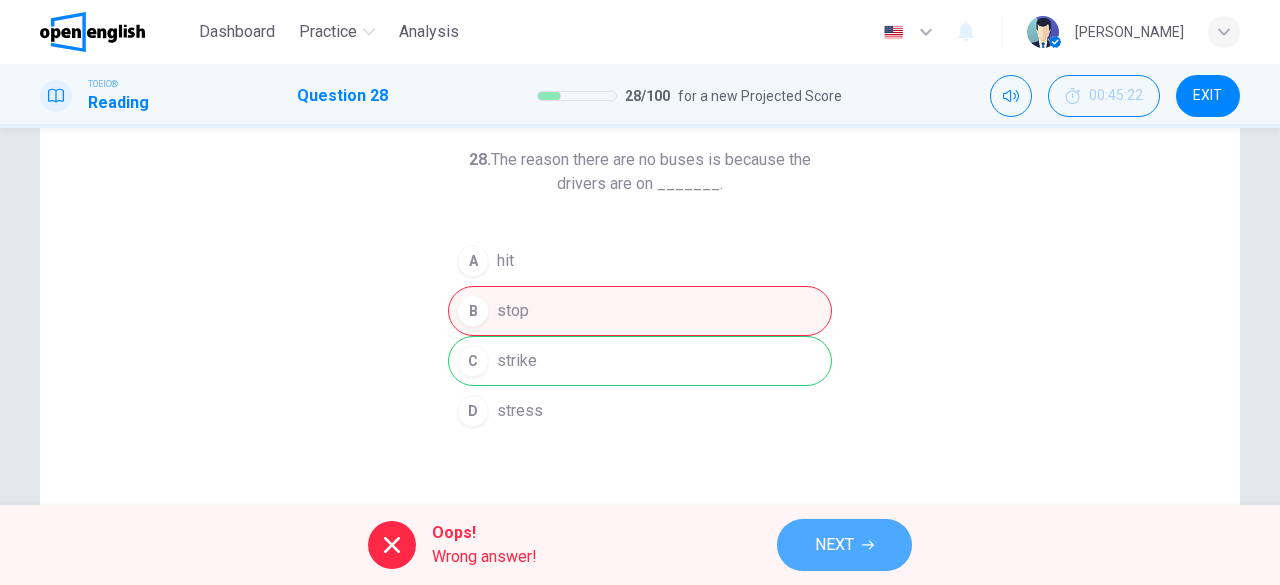 click on "NEXT" at bounding box center (834, 545) 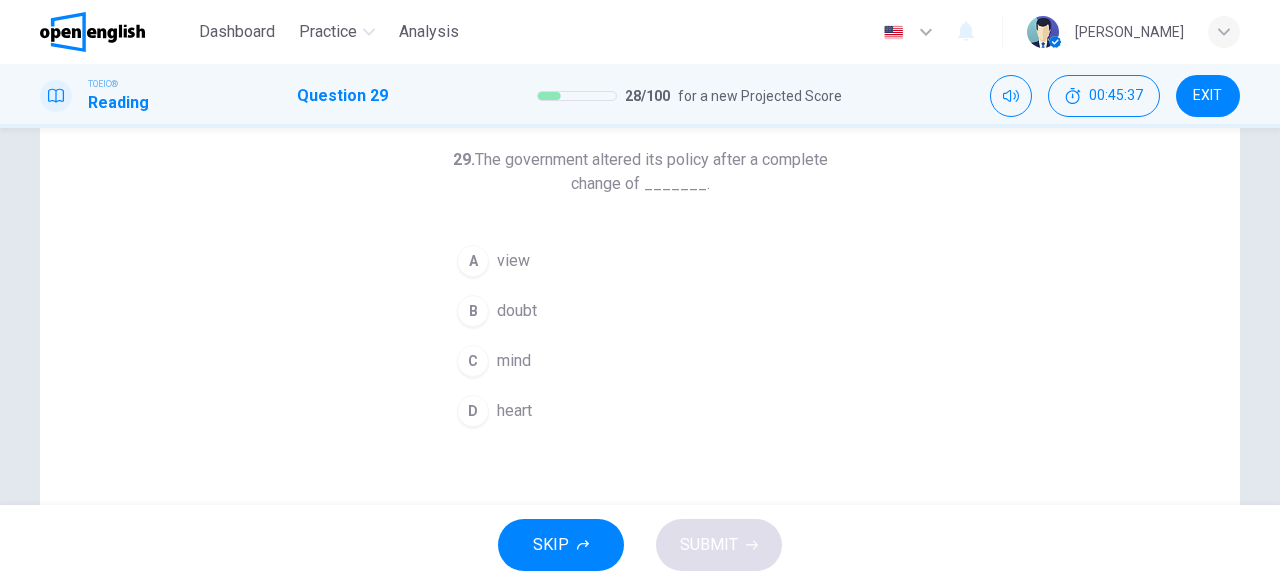click on "view" at bounding box center [513, 261] 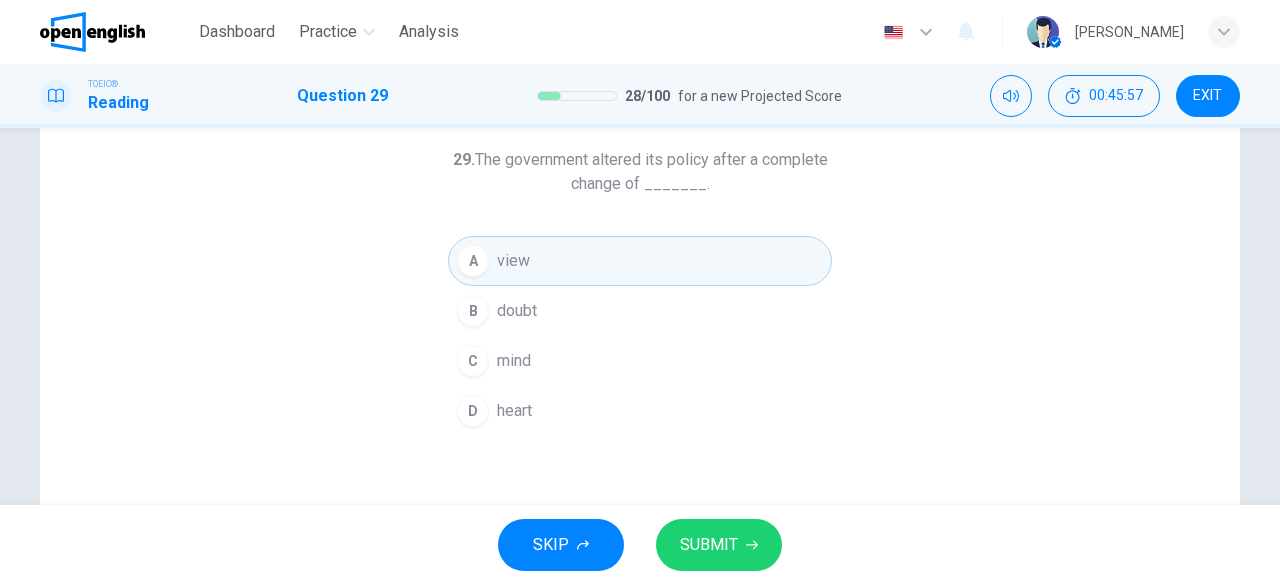 click on "mind" at bounding box center (514, 361) 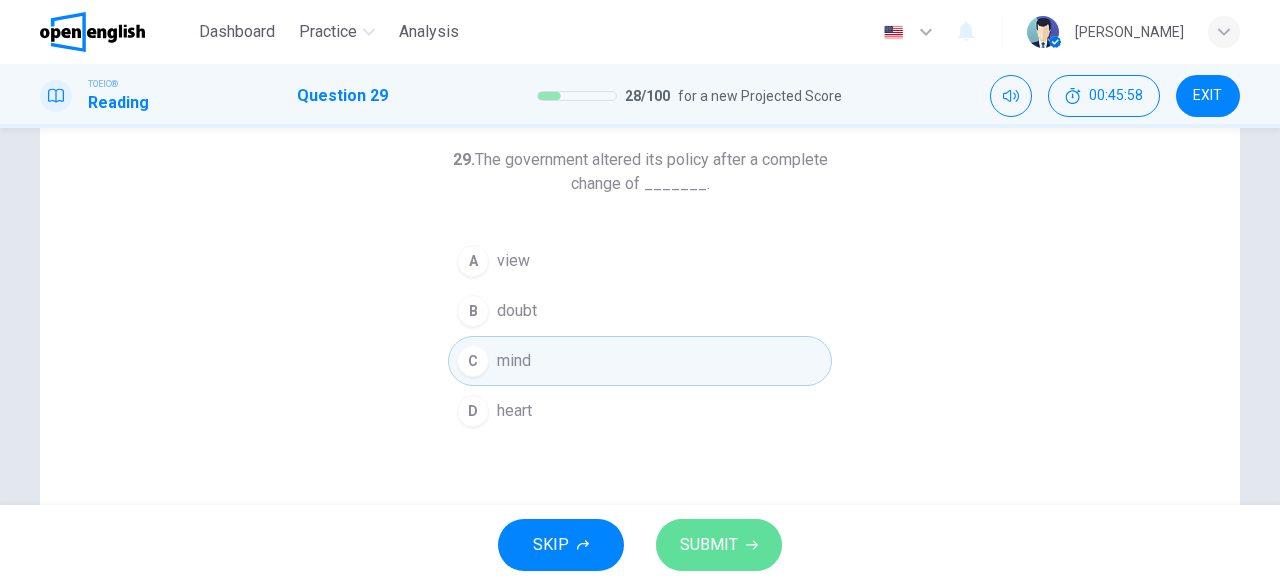 click on "SUBMIT" at bounding box center [709, 545] 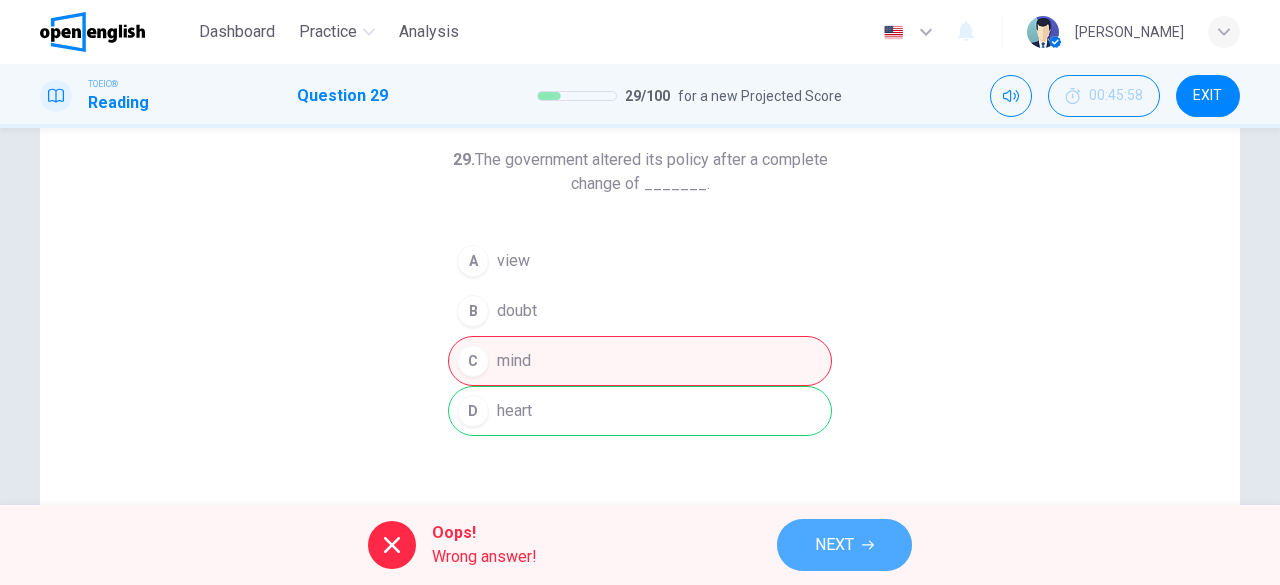 click 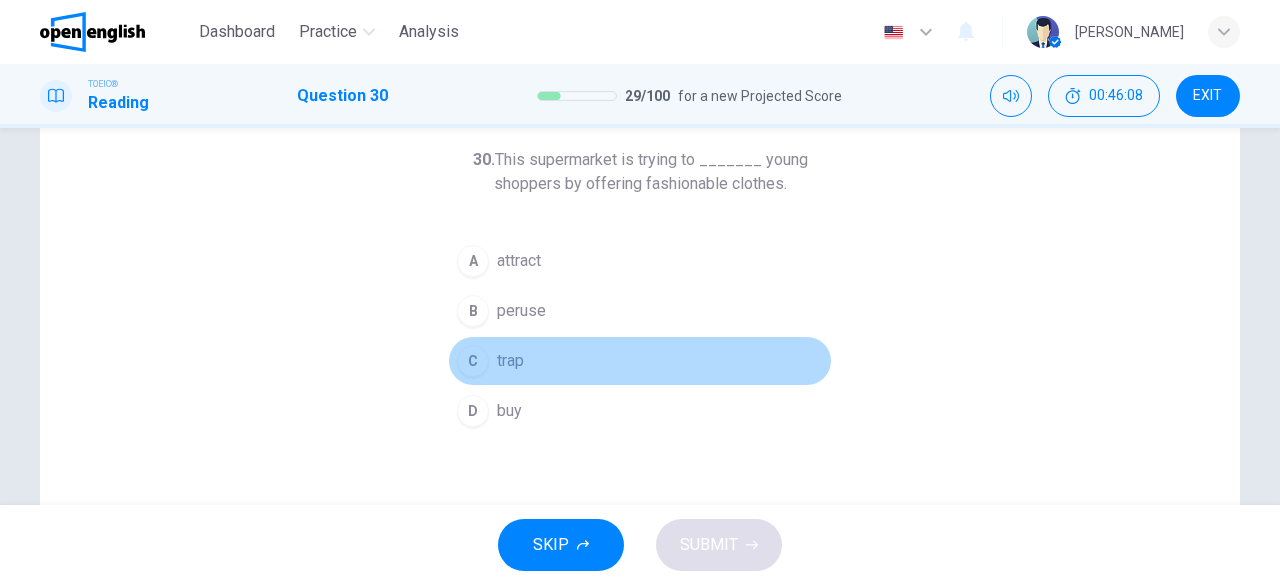 click on "trap" at bounding box center (510, 361) 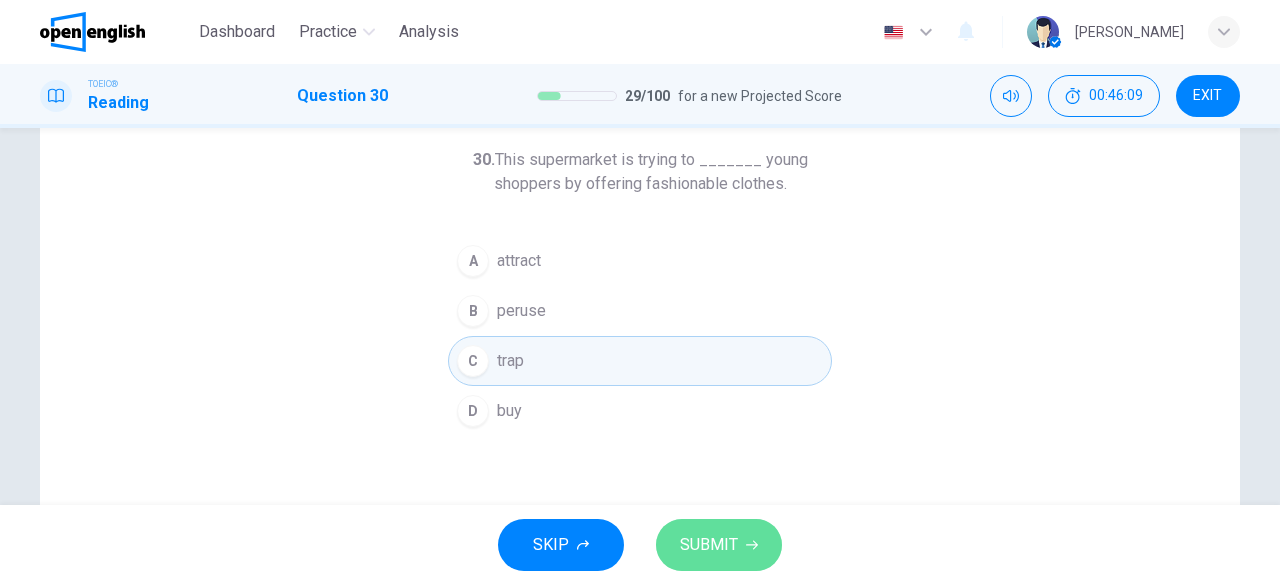 click on "SUBMIT" at bounding box center [709, 545] 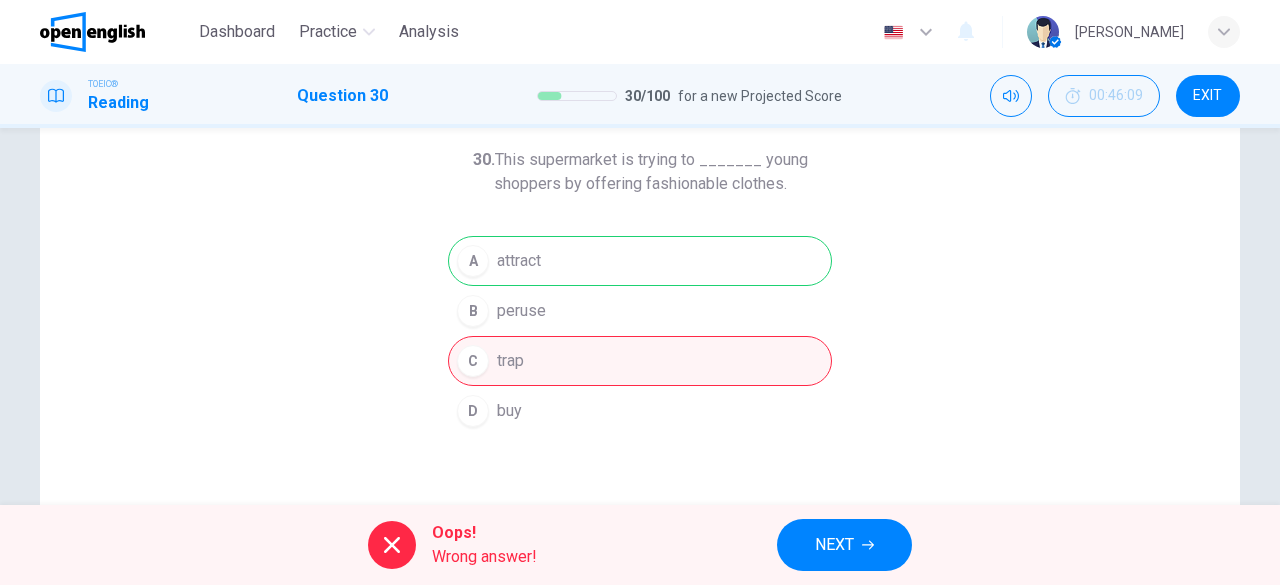 click on "NEXT" at bounding box center [844, 545] 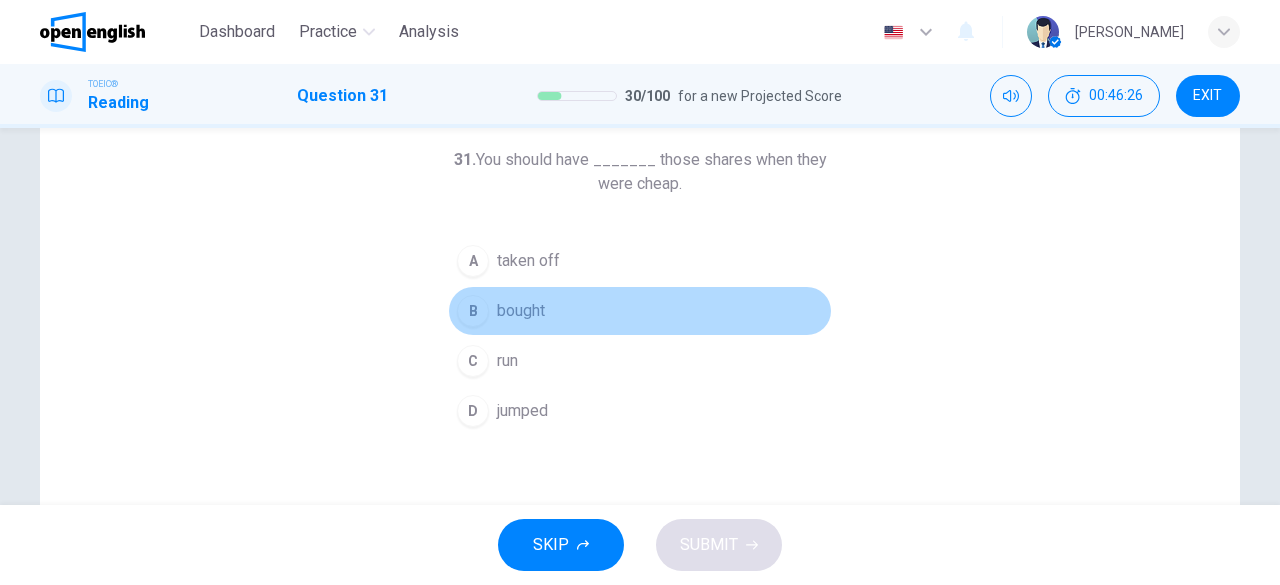 click on "bought" at bounding box center [521, 311] 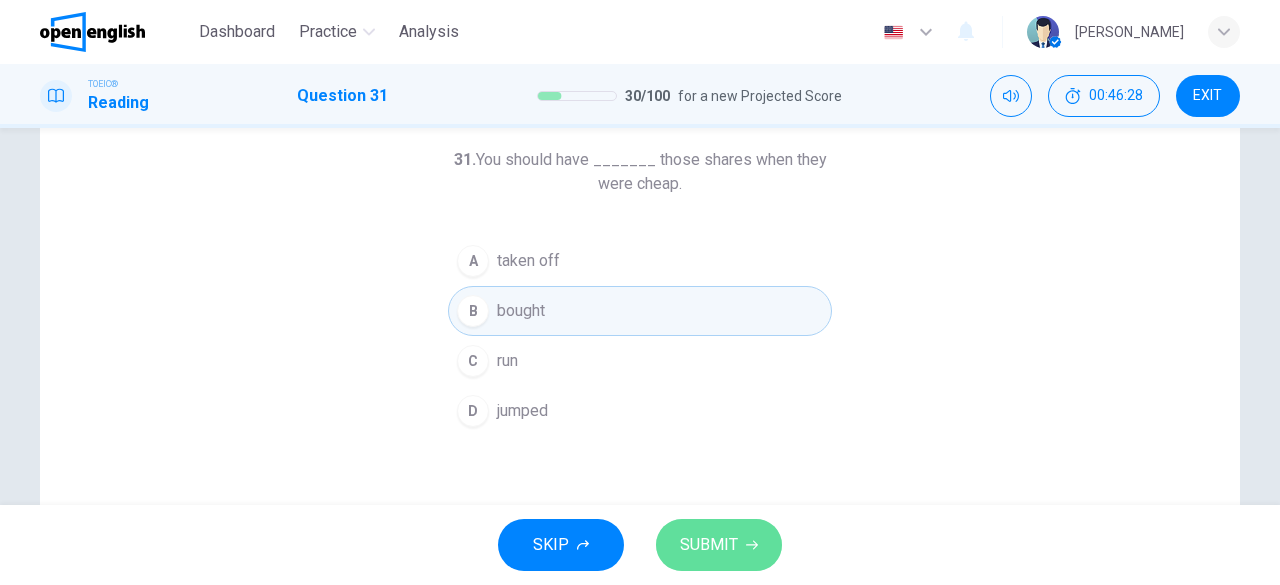 click on "SUBMIT" at bounding box center (719, 545) 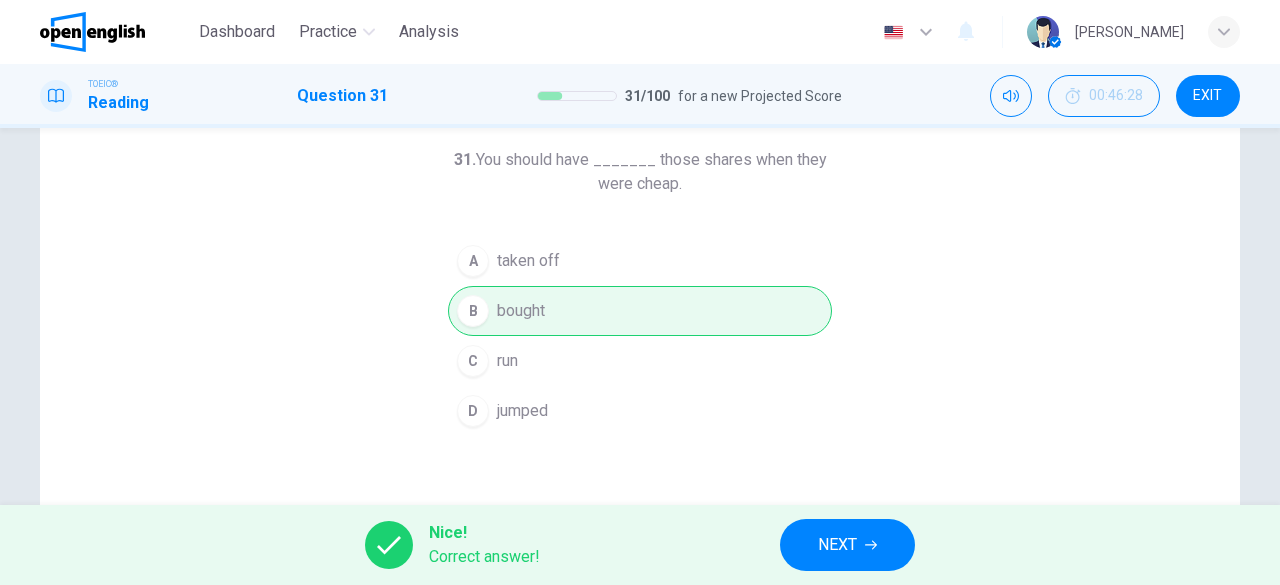 click on "NEXT" at bounding box center (837, 545) 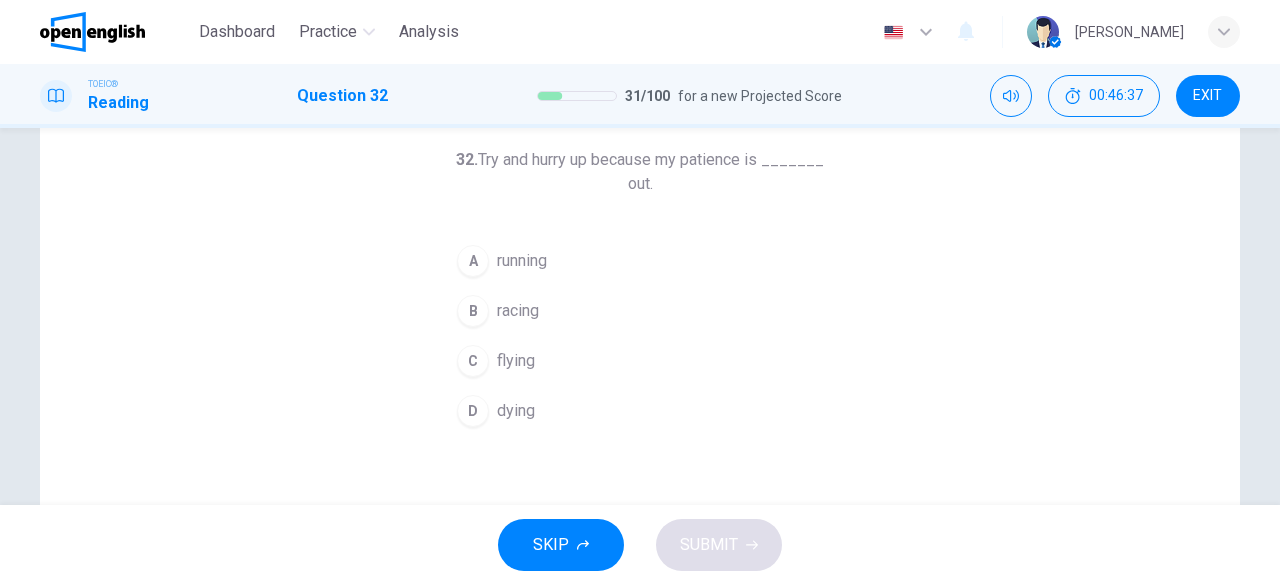 click on "dying" at bounding box center [516, 411] 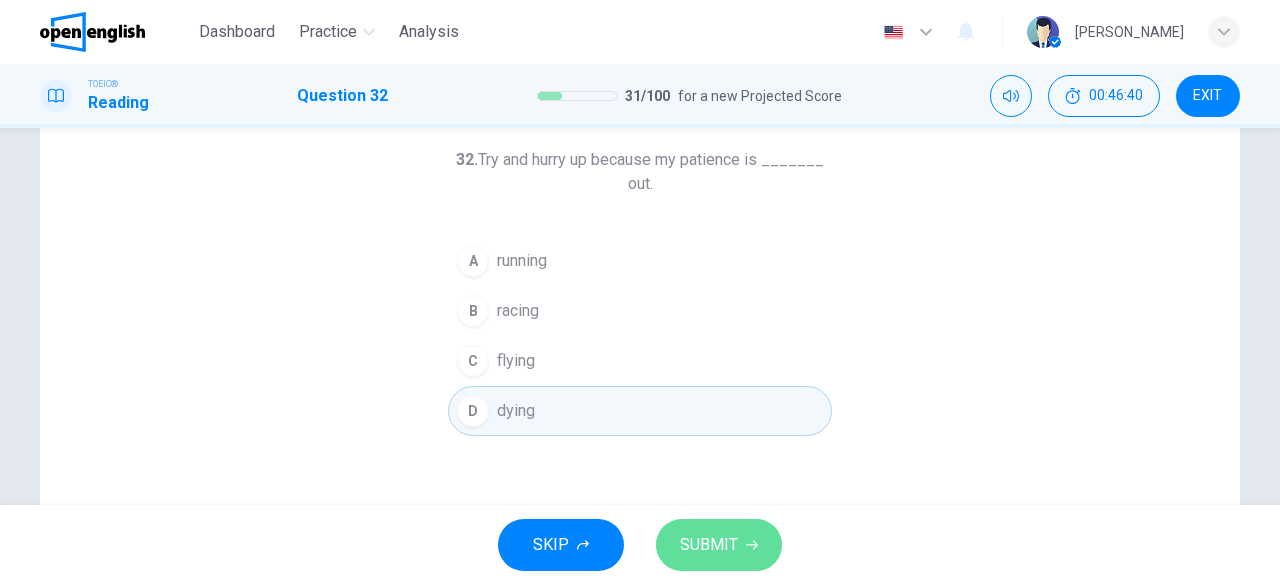 click on "SUBMIT" at bounding box center [709, 545] 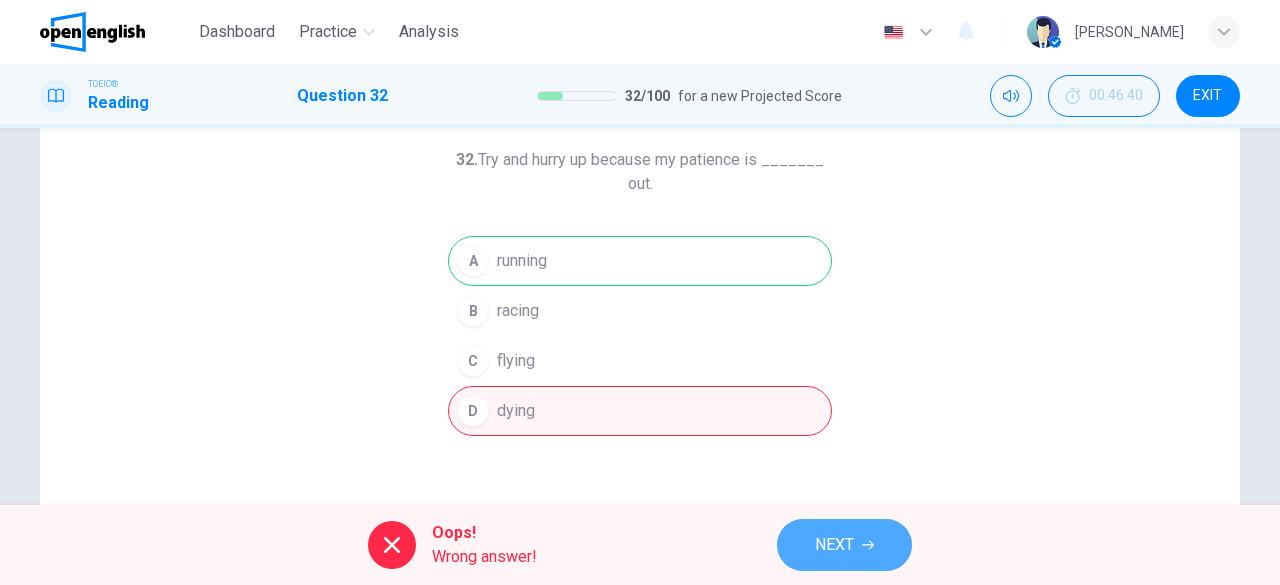 click on "NEXT" at bounding box center (834, 545) 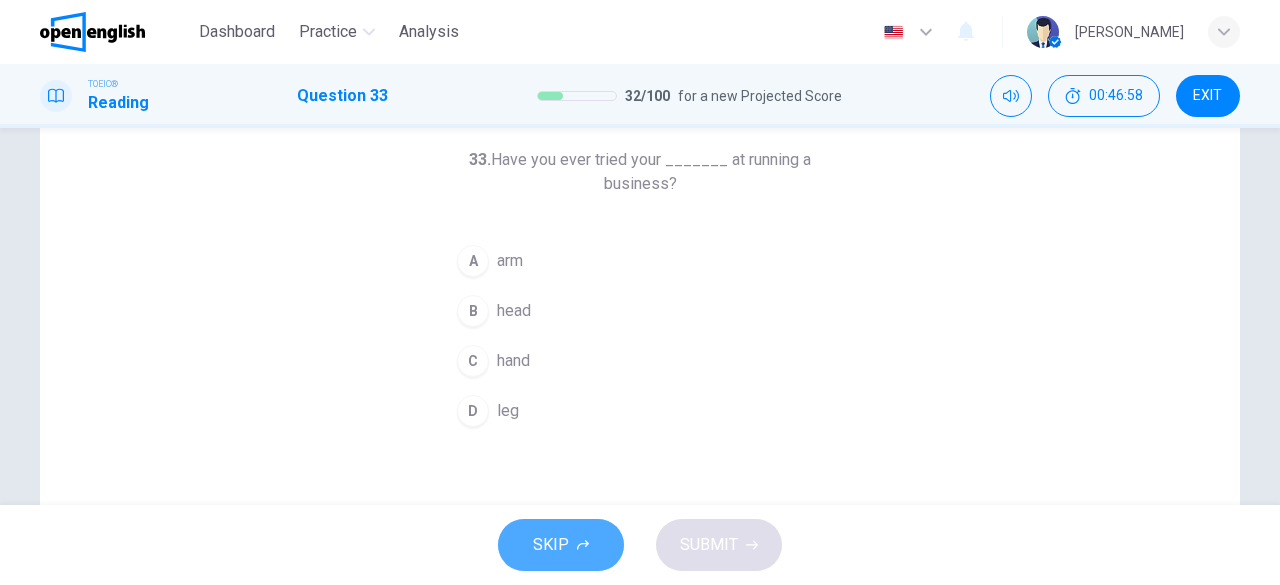 click on "SKIP" at bounding box center [551, 545] 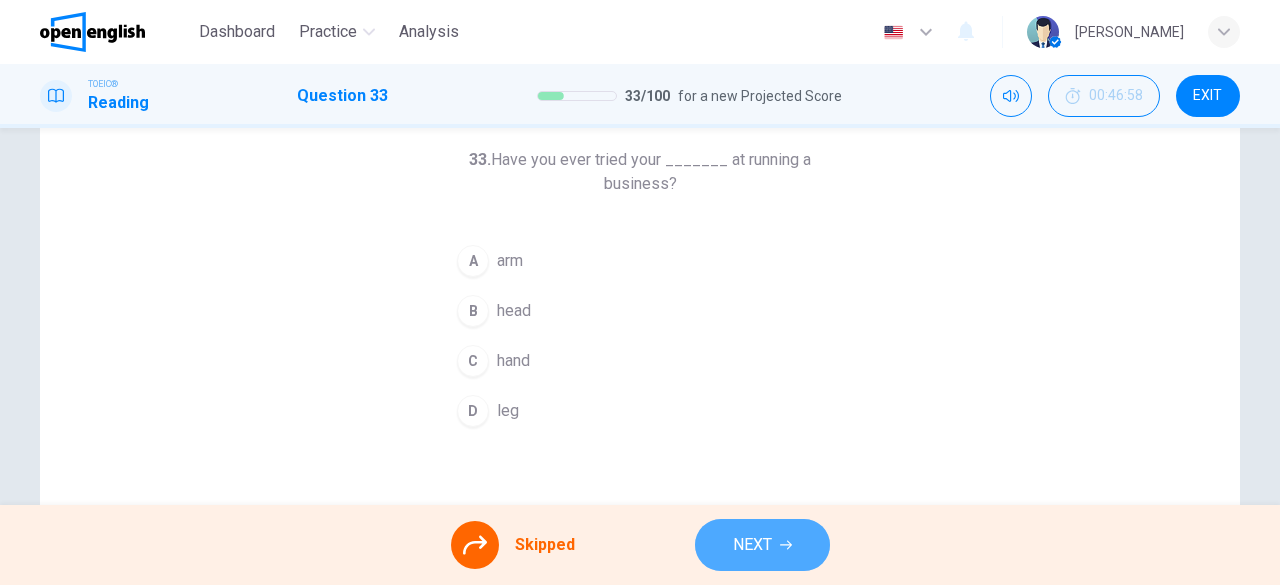 click on "NEXT" at bounding box center (752, 545) 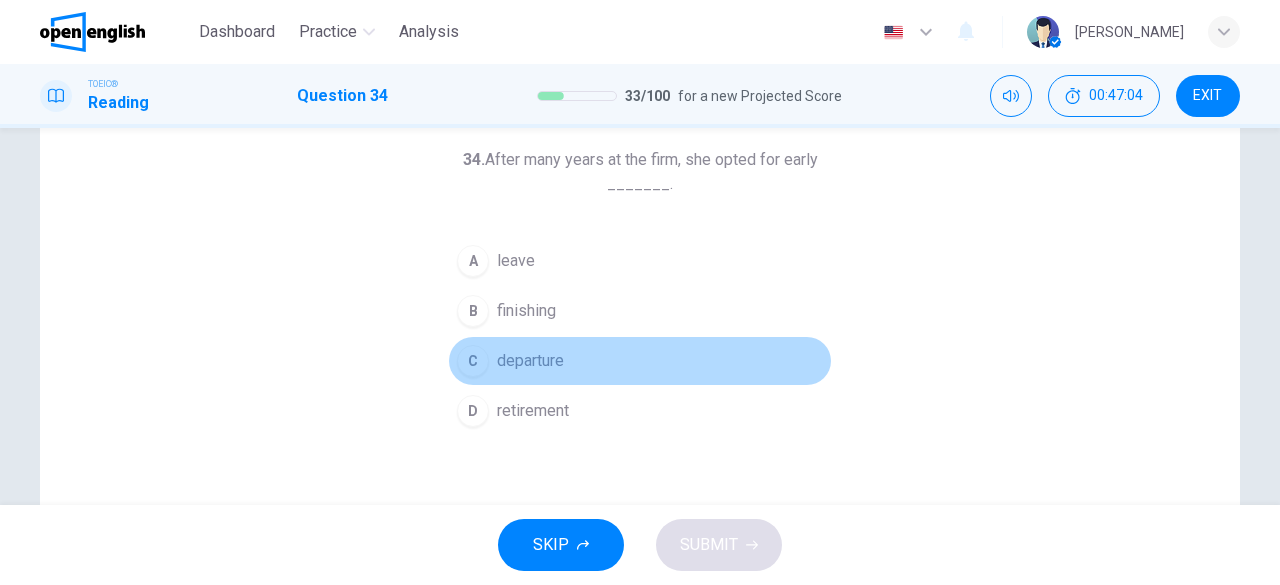 click on "departure" at bounding box center [530, 361] 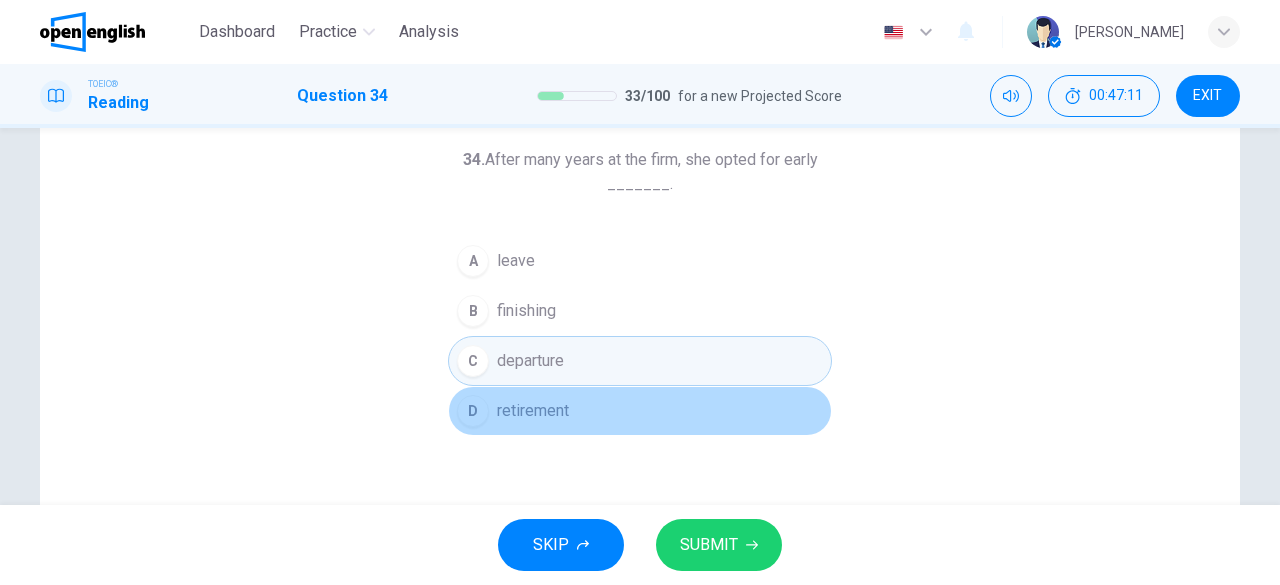 click on "retirement" at bounding box center (533, 411) 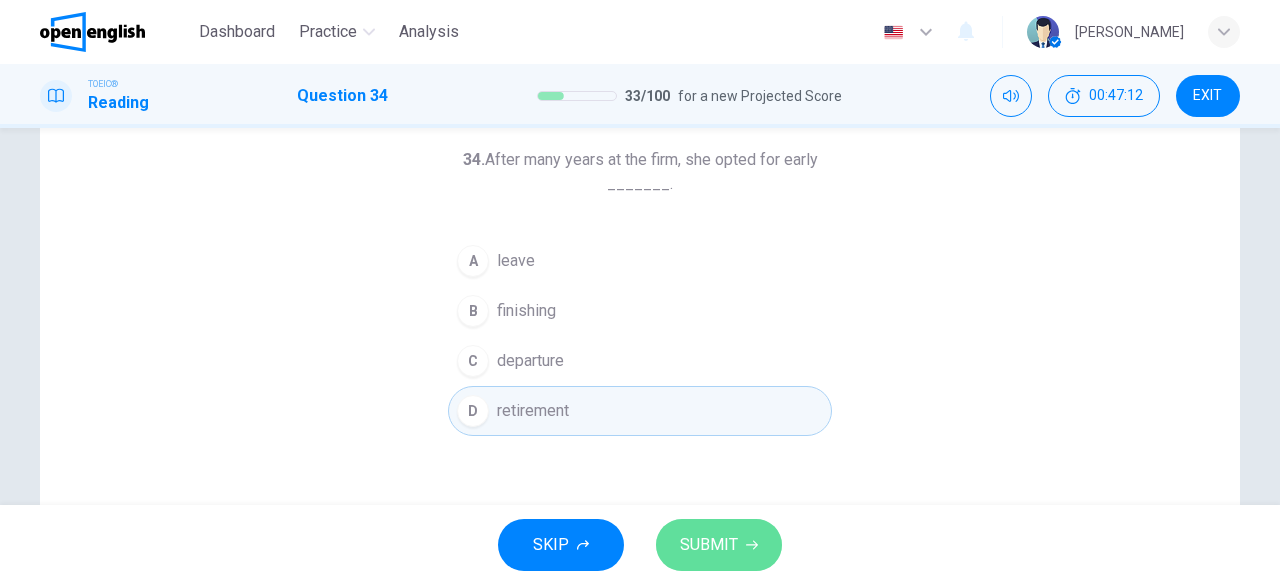click on "SUBMIT" at bounding box center (709, 545) 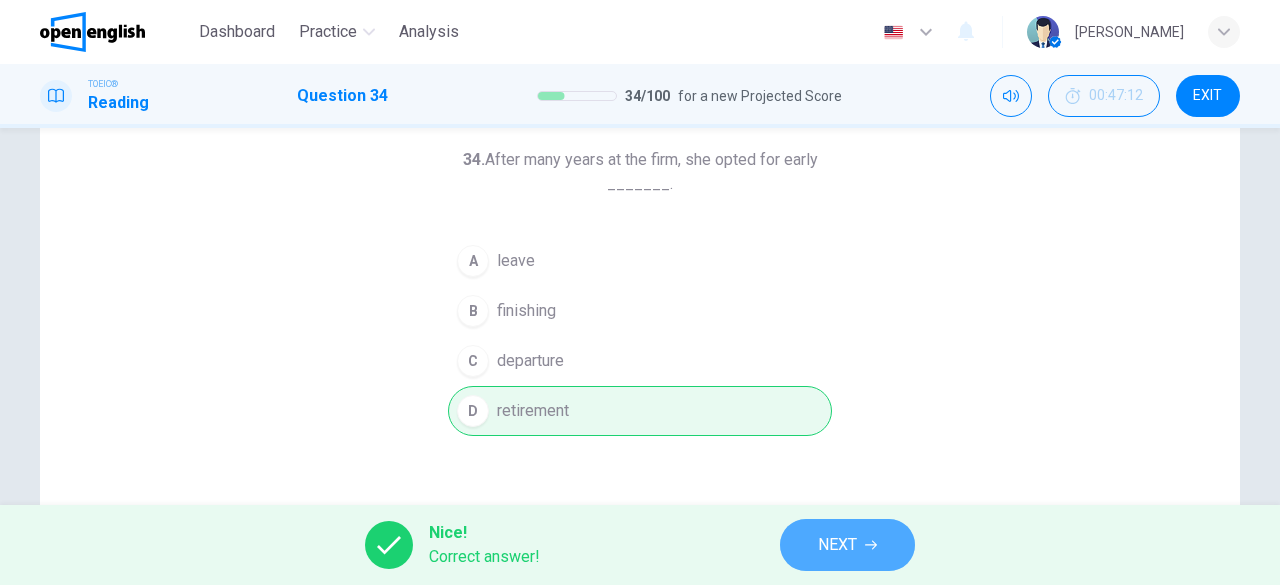 click on "NEXT" at bounding box center (847, 545) 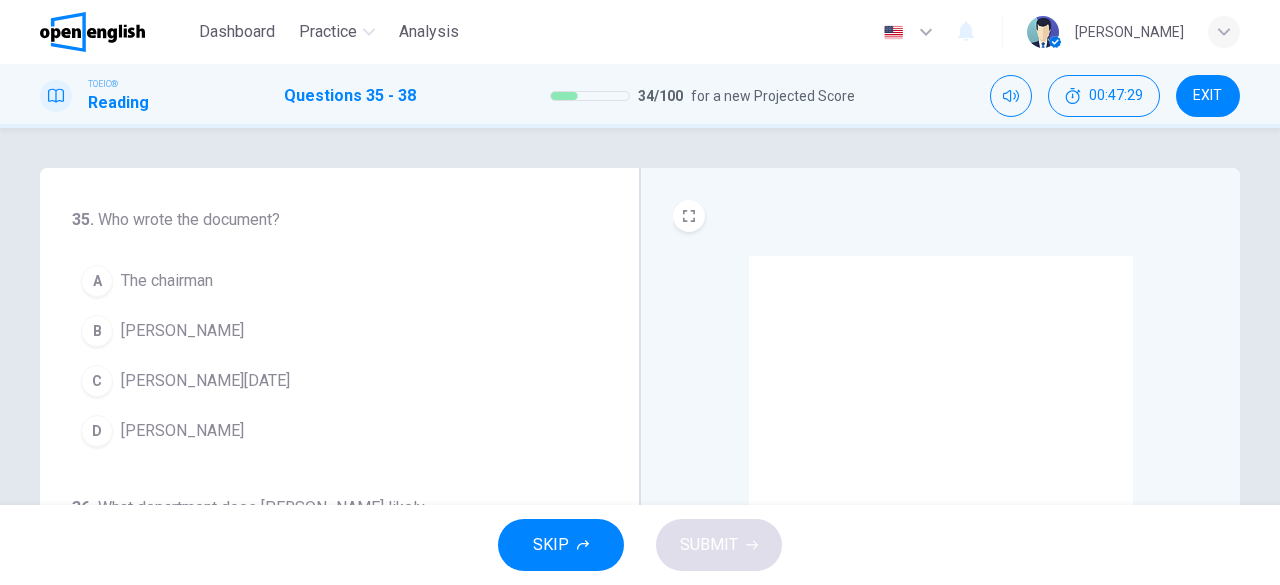 scroll, scrollTop: 100, scrollLeft: 0, axis: vertical 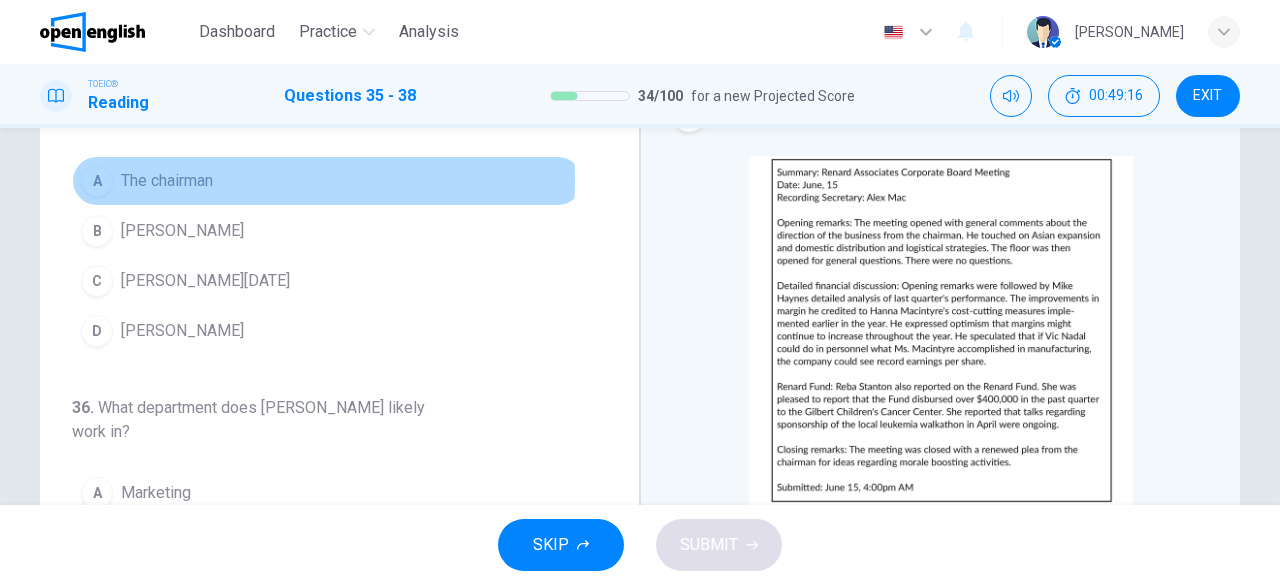click on "The chairman" at bounding box center (167, 181) 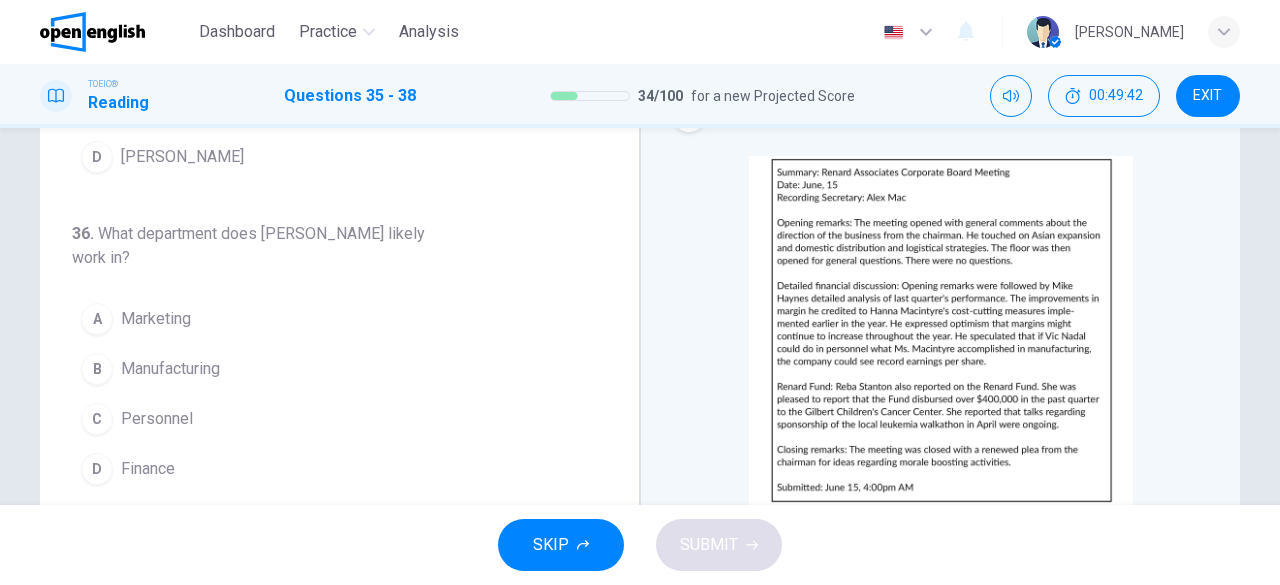 scroll, scrollTop: 200, scrollLeft: 0, axis: vertical 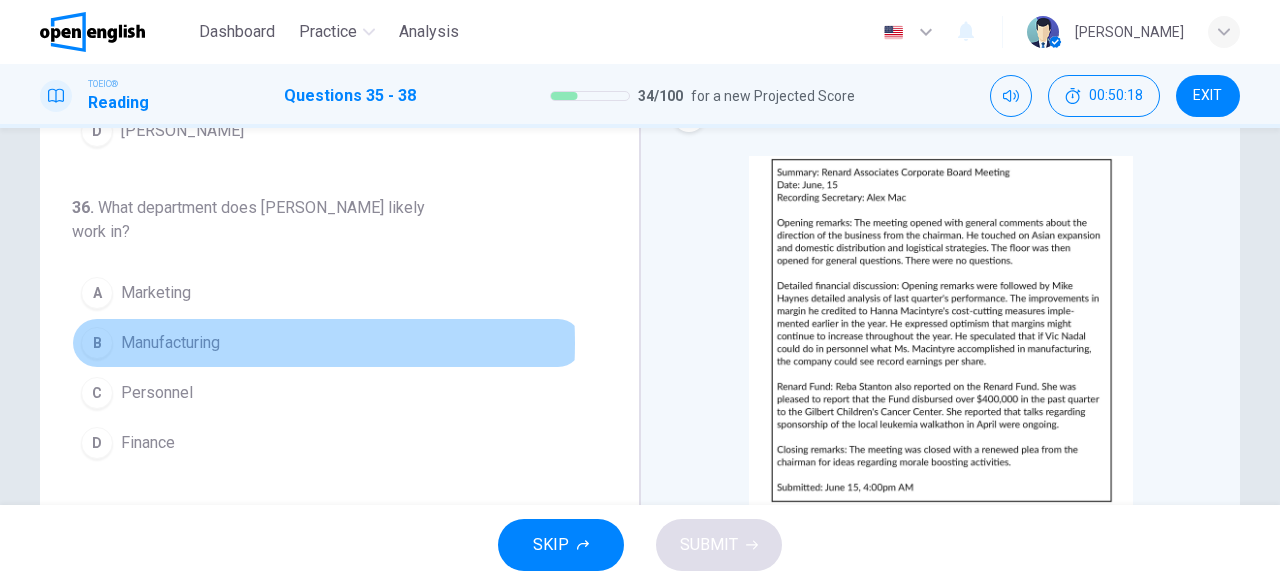 click on "Manufacturing" at bounding box center [170, 343] 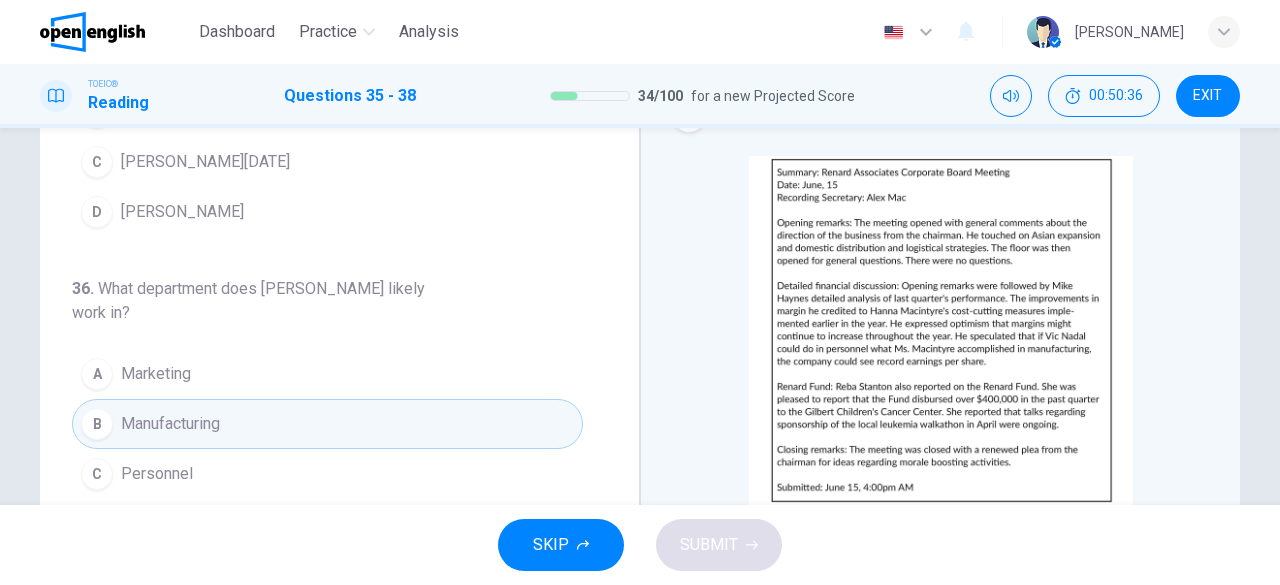 scroll, scrollTop: 0, scrollLeft: 0, axis: both 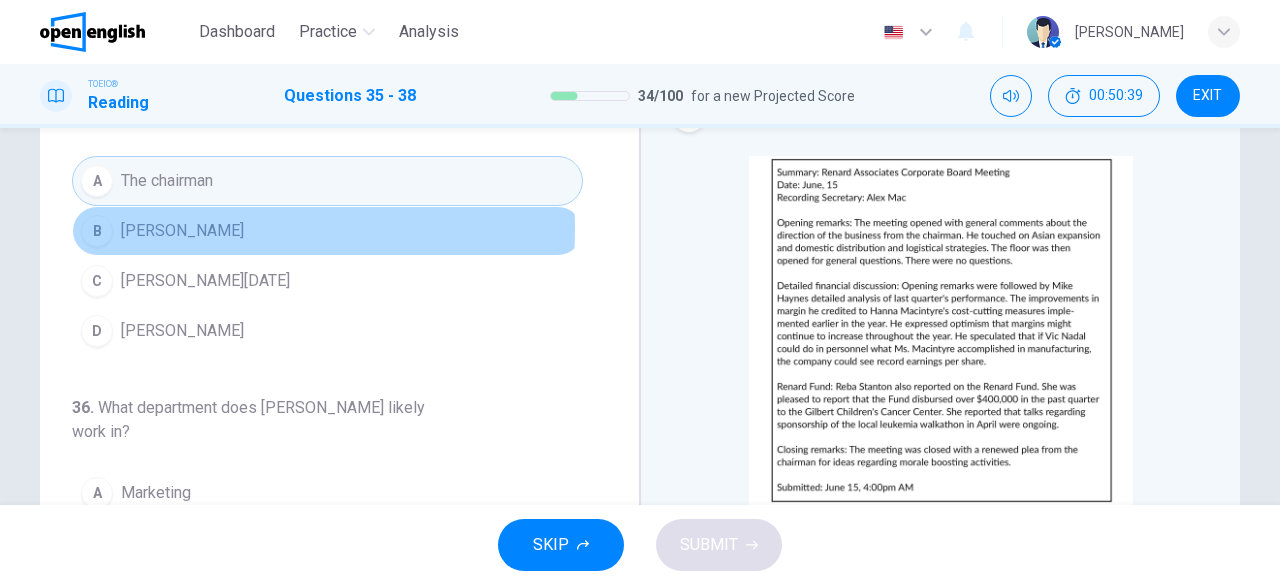 click on "[PERSON_NAME]" at bounding box center (182, 231) 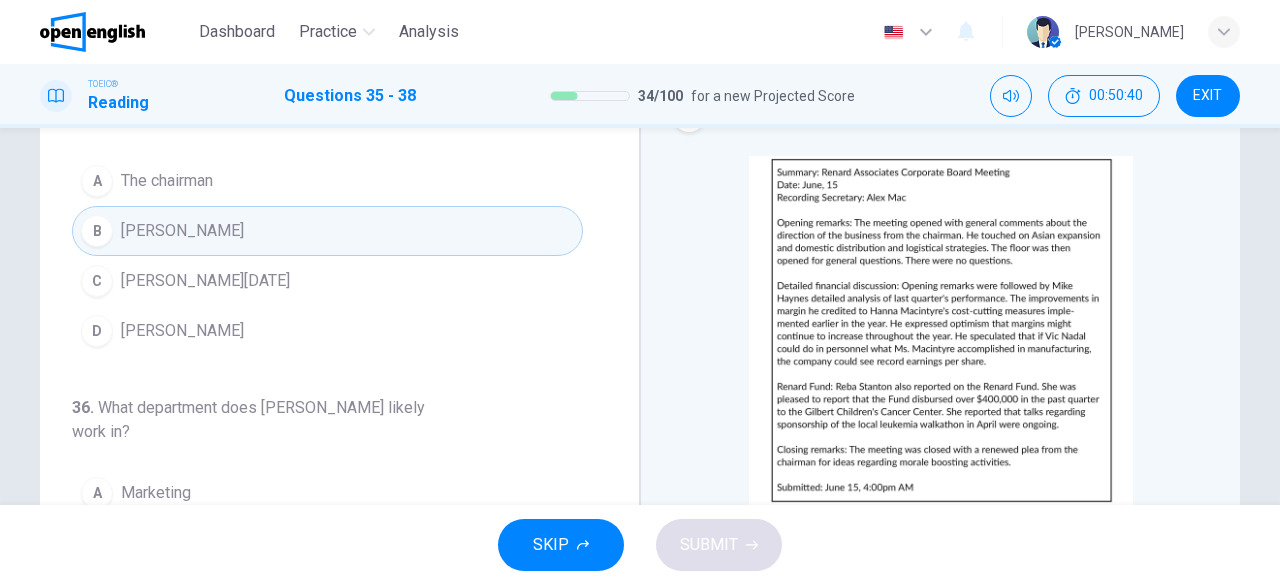 scroll, scrollTop: 200, scrollLeft: 0, axis: vertical 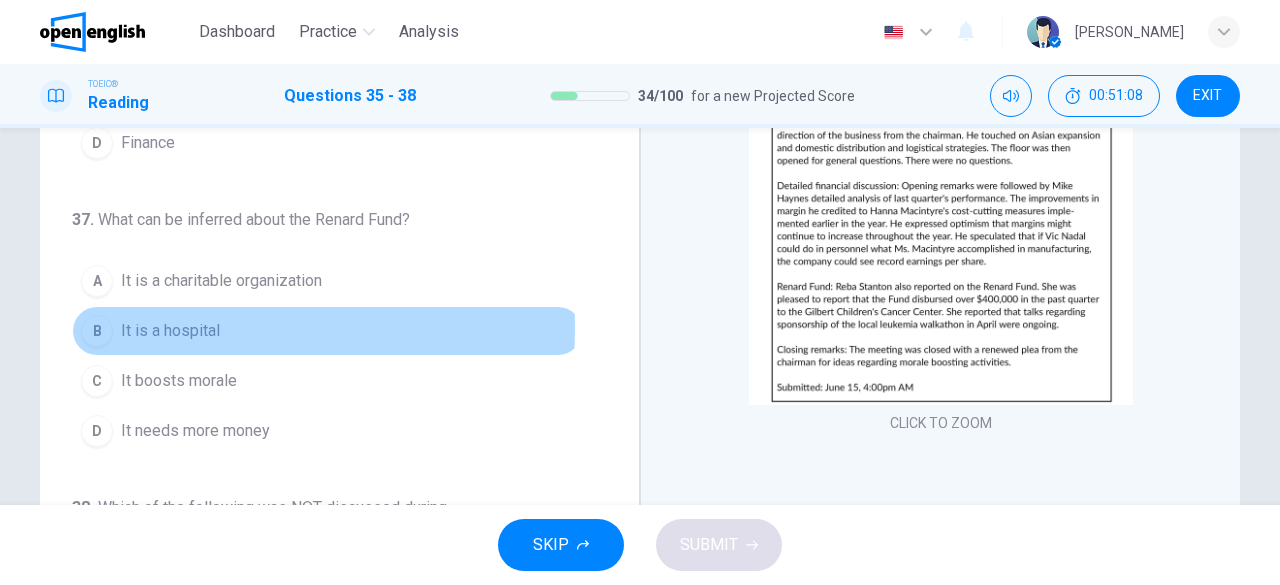 click on "It is a hospital" at bounding box center [170, 331] 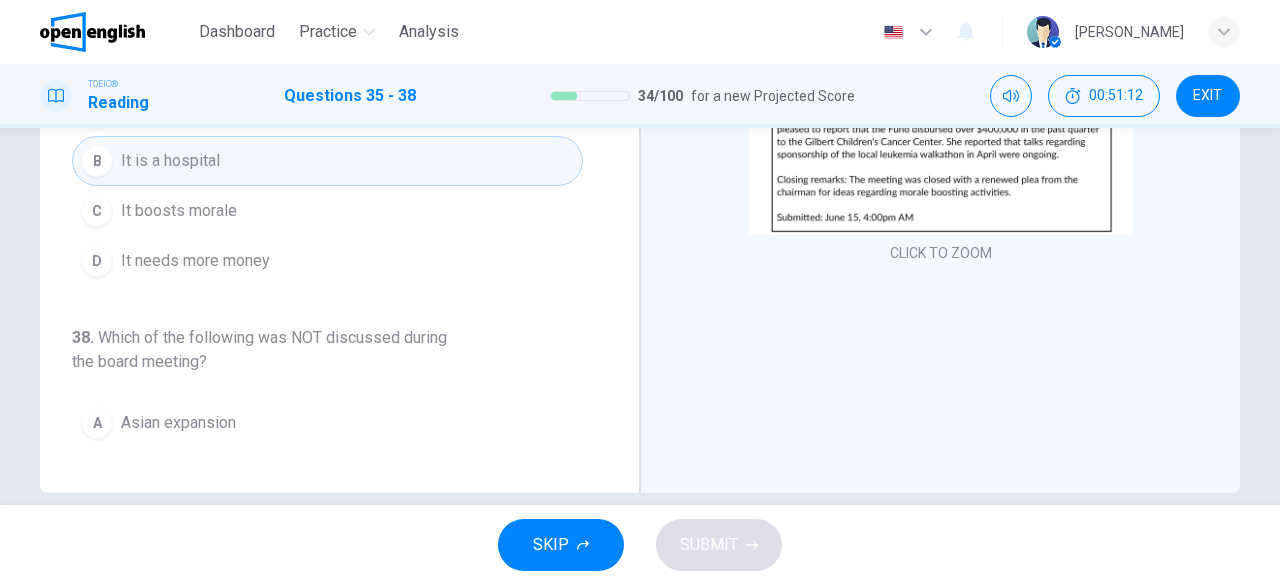 scroll, scrollTop: 398, scrollLeft: 0, axis: vertical 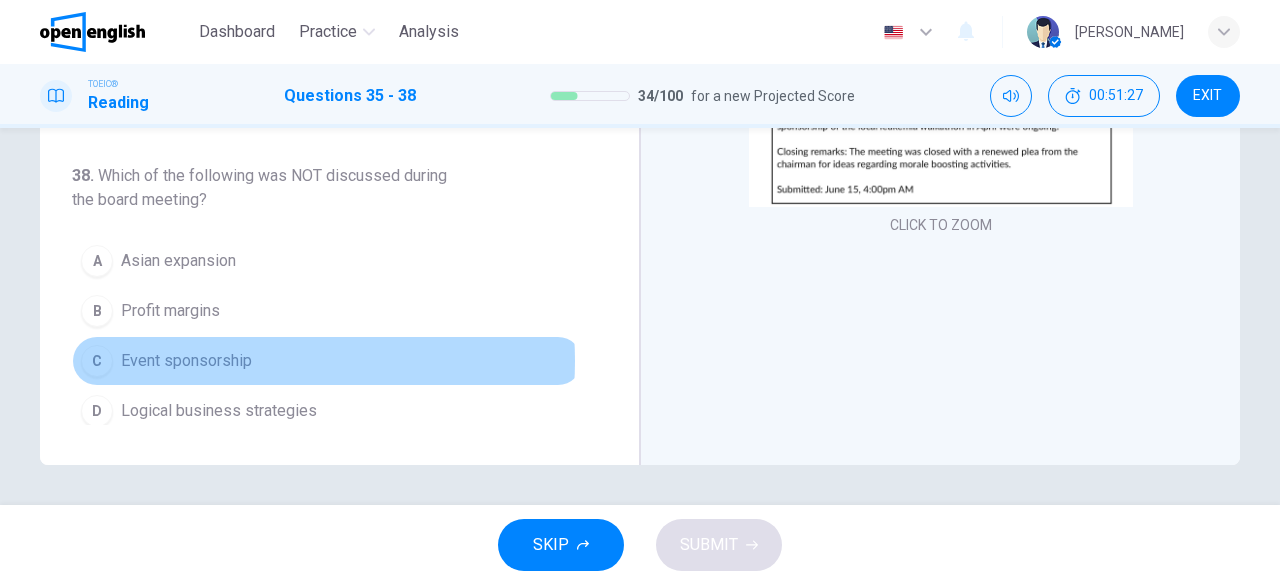 click on "Event sponsorship" at bounding box center (186, 361) 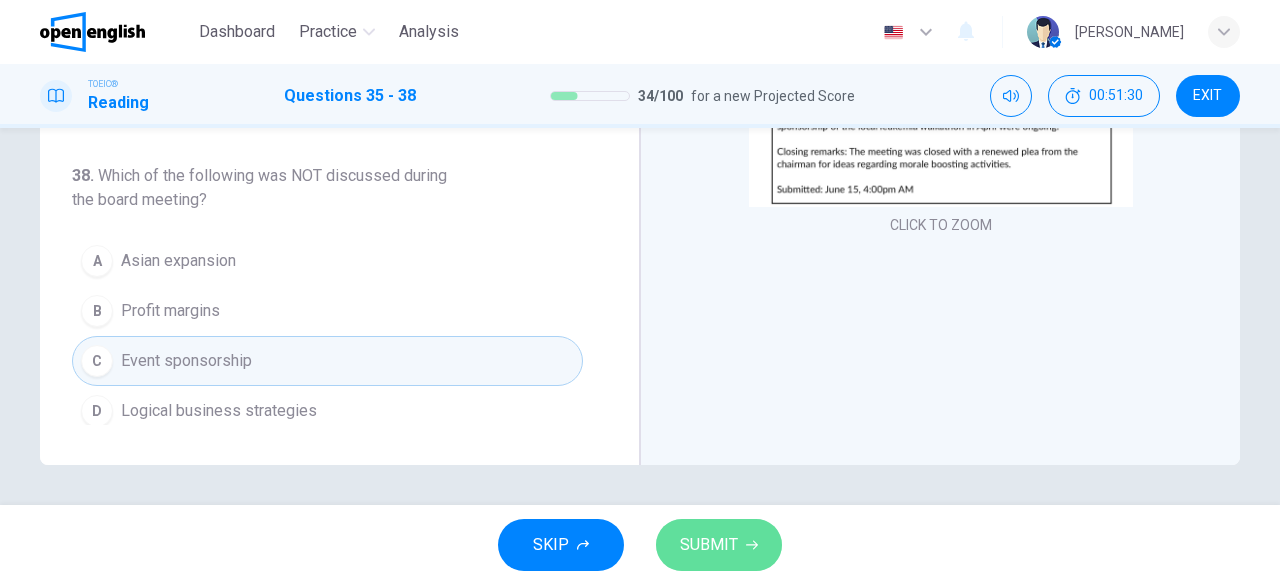 click on "SUBMIT" at bounding box center [709, 545] 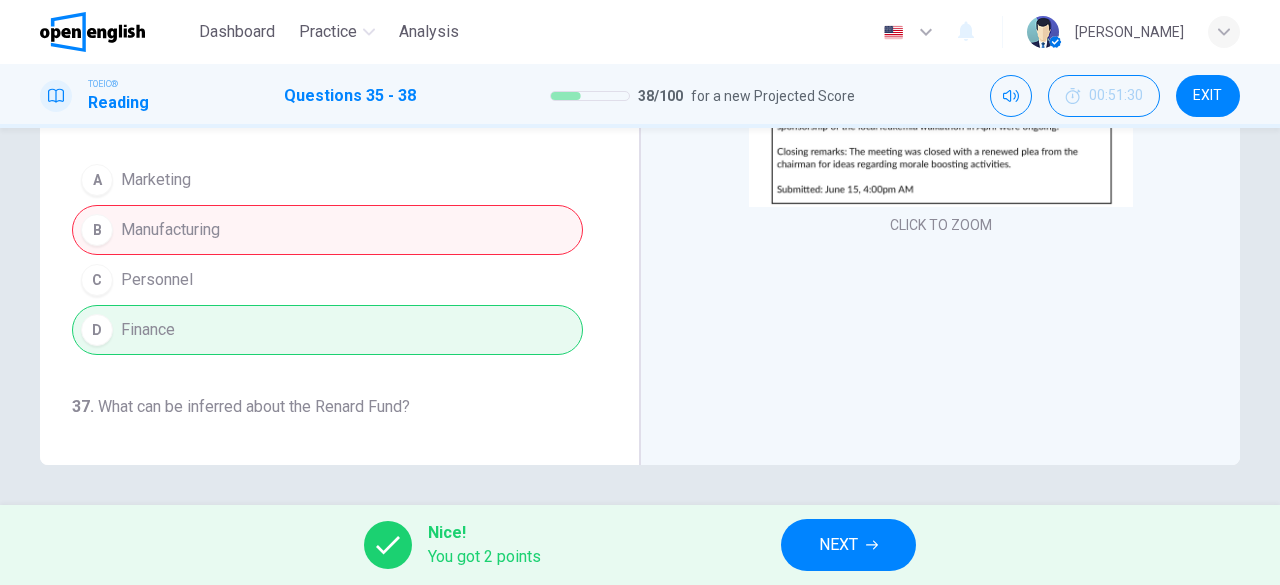 scroll, scrollTop: 0, scrollLeft: 0, axis: both 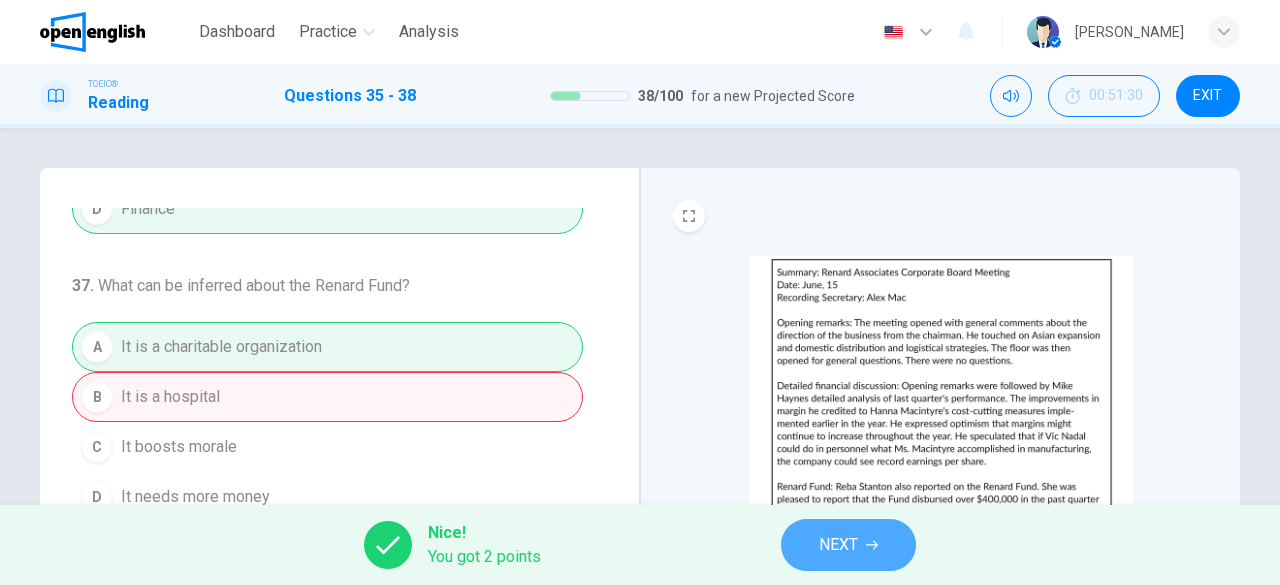 click on "NEXT" at bounding box center [838, 545] 